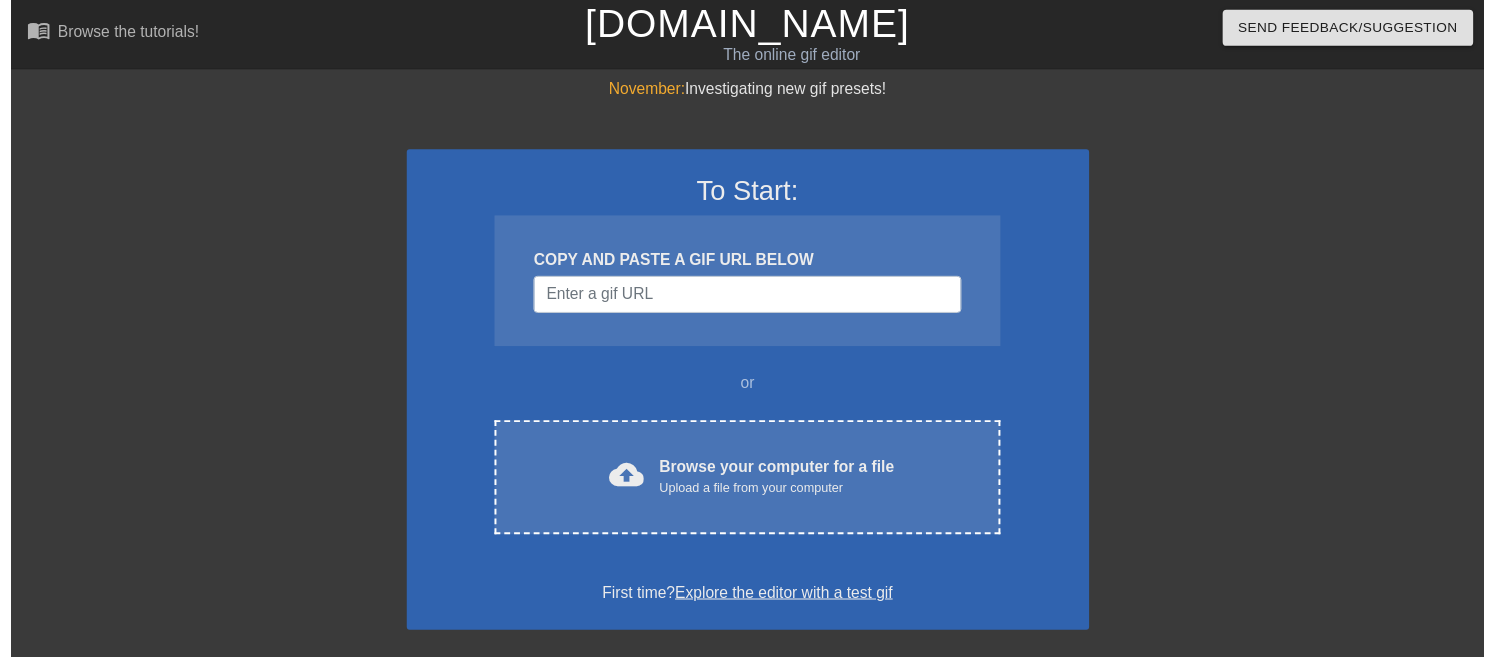 scroll, scrollTop: 0, scrollLeft: 0, axis: both 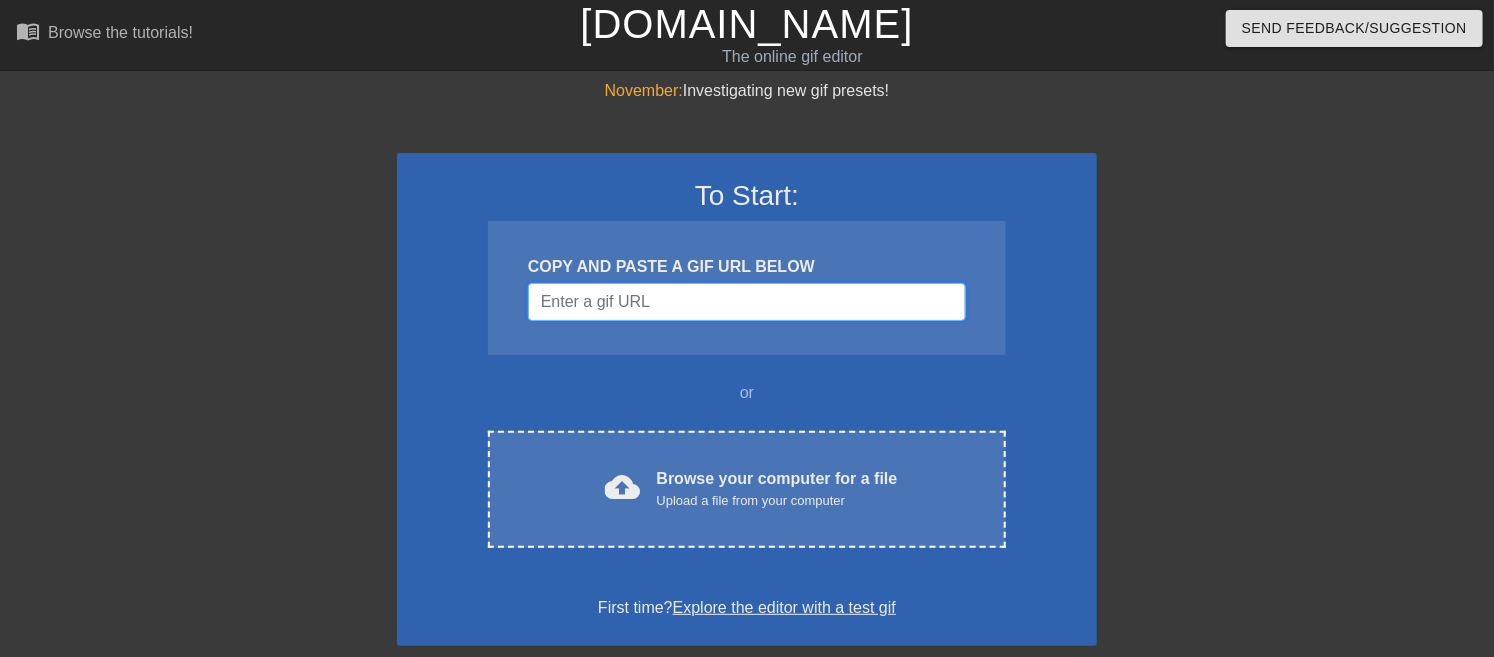 click at bounding box center [747, 302] 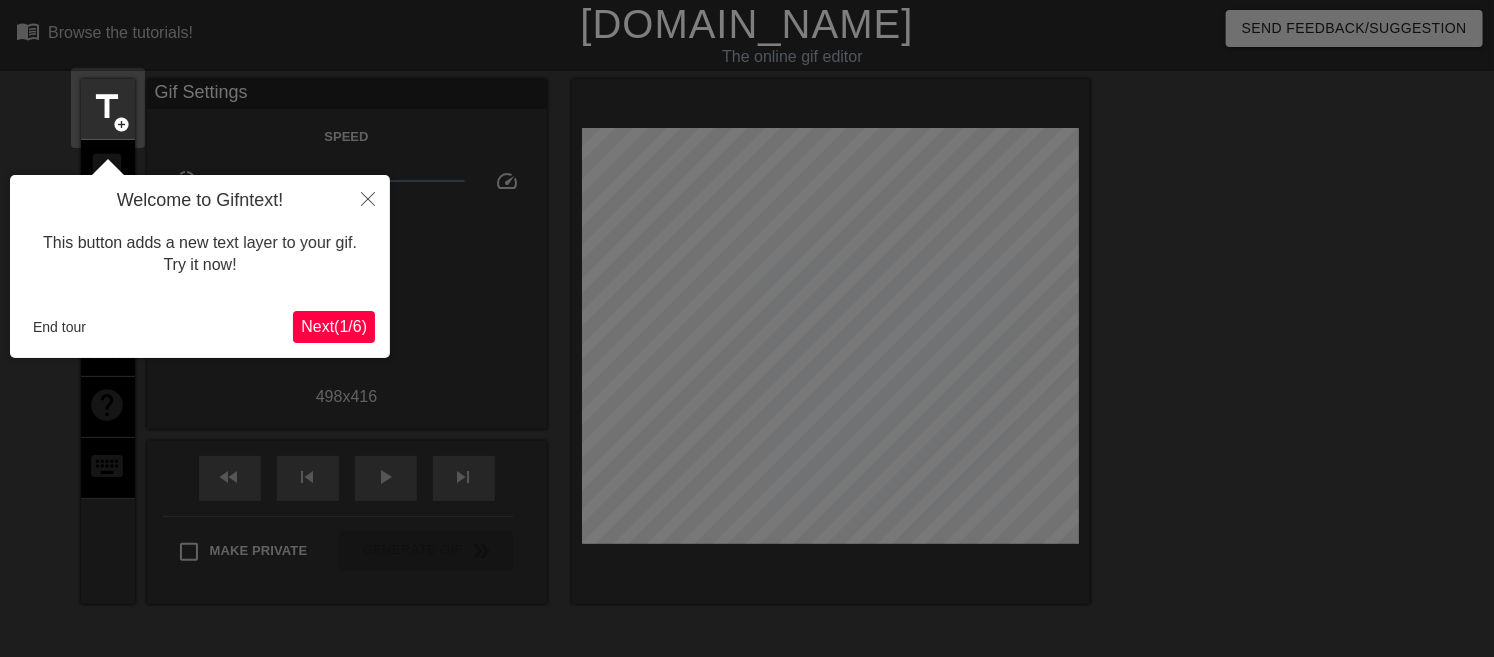 scroll, scrollTop: 48, scrollLeft: 0, axis: vertical 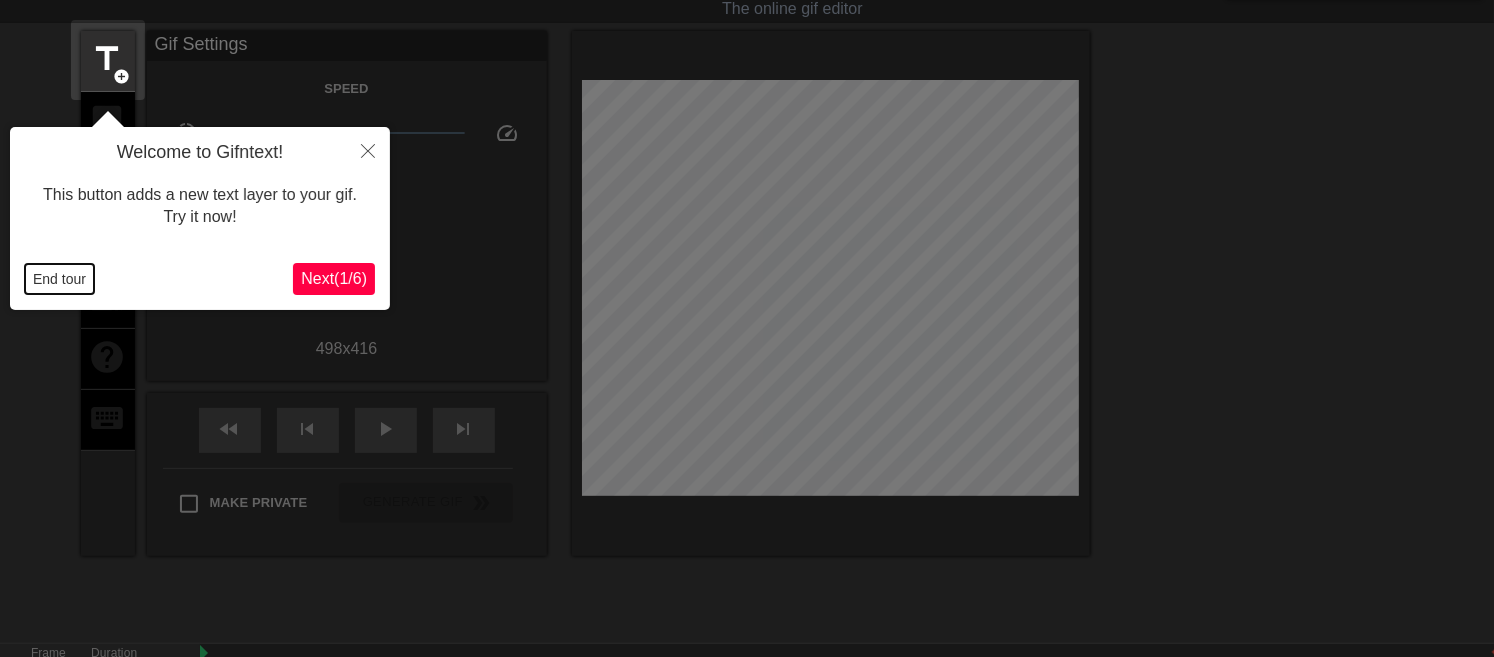 click on "End tour" at bounding box center [59, 279] 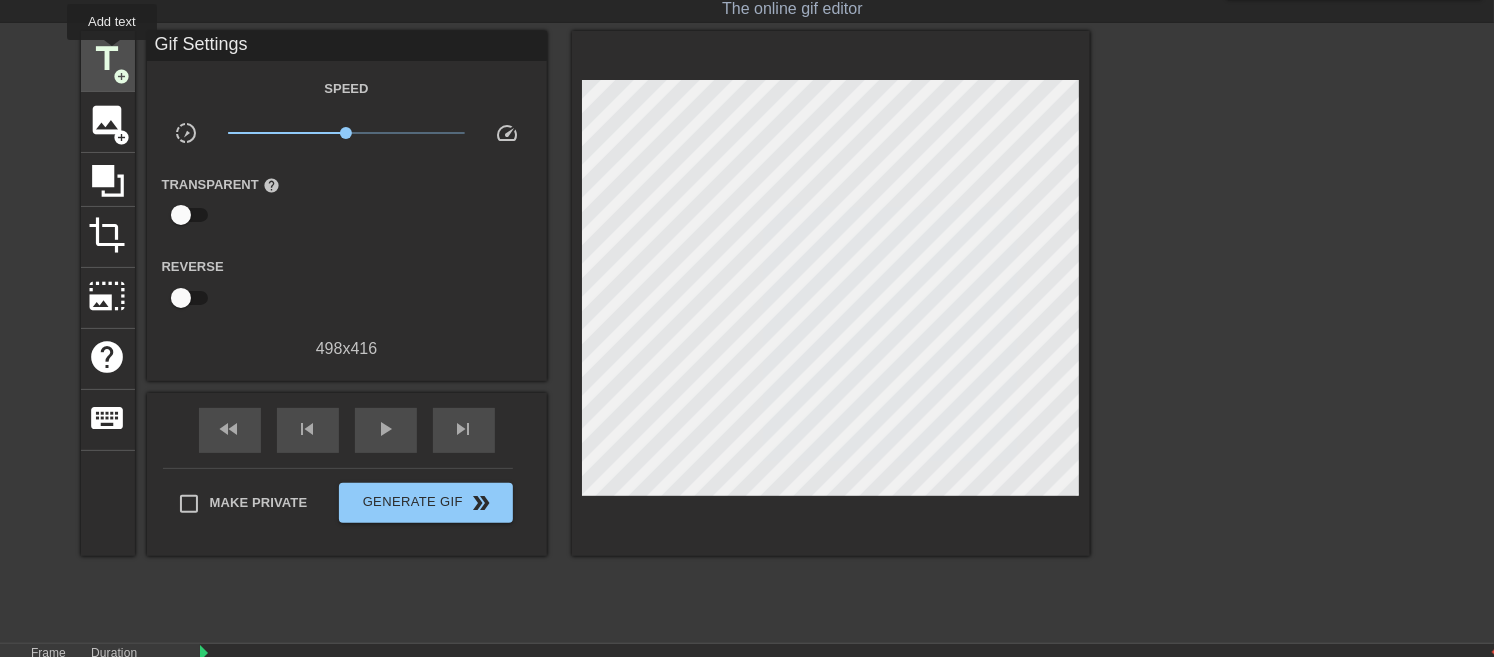 click on "title" at bounding box center [108, 59] 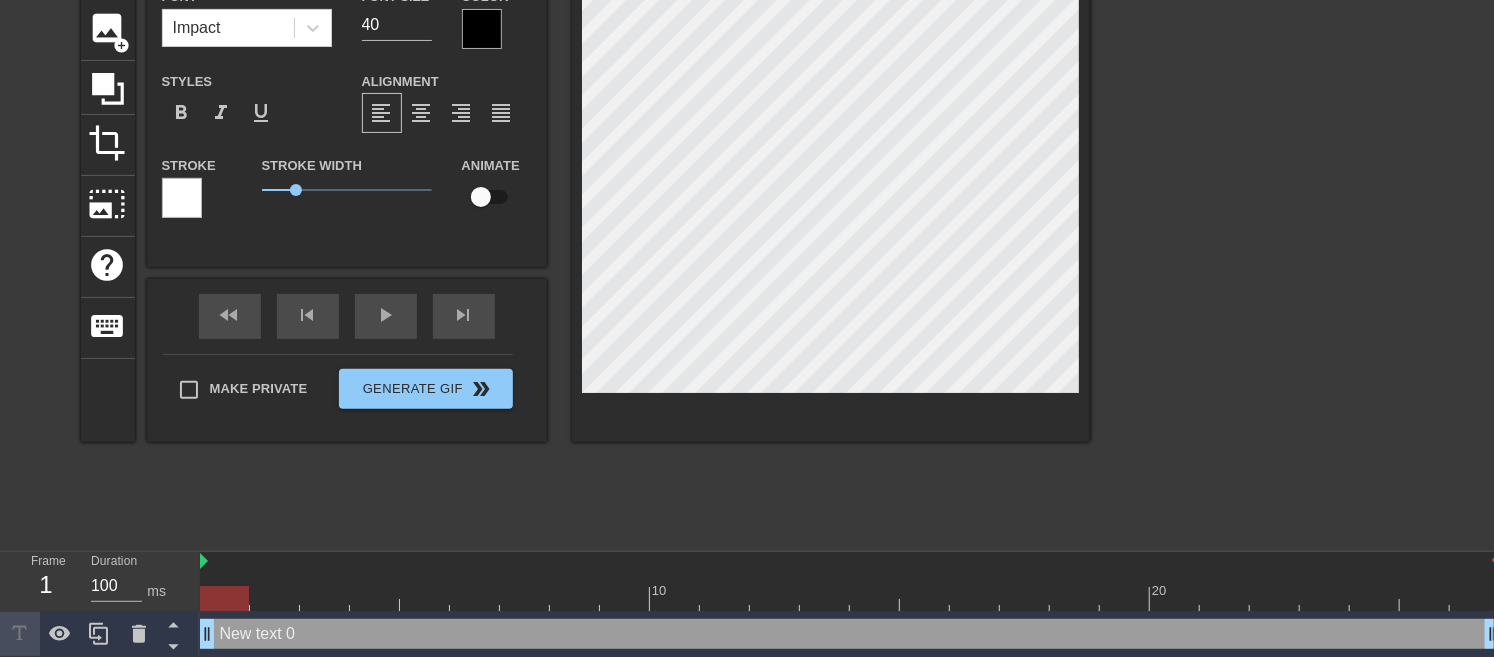 scroll, scrollTop: 142, scrollLeft: 0, axis: vertical 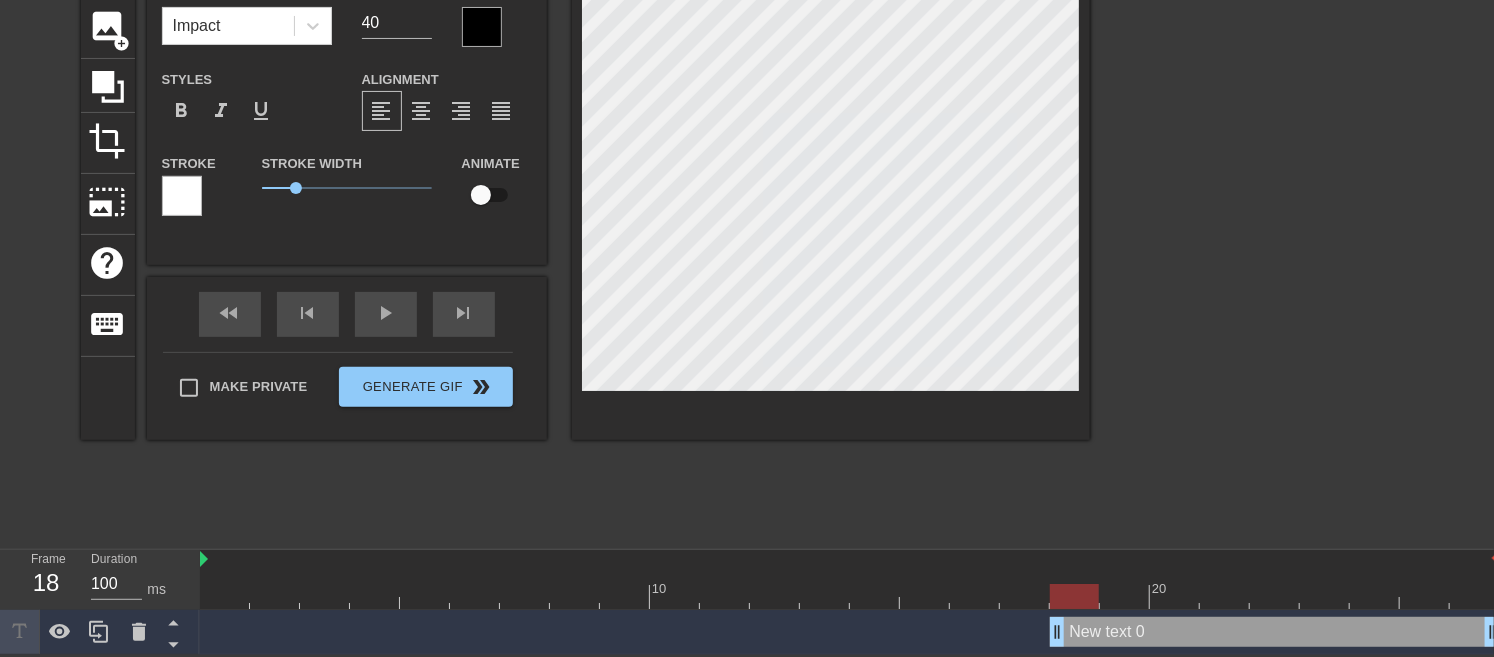 drag, startPoint x: 206, startPoint y: 625, endPoint x: 1062, endPoint y: 596, distance: 856.4911 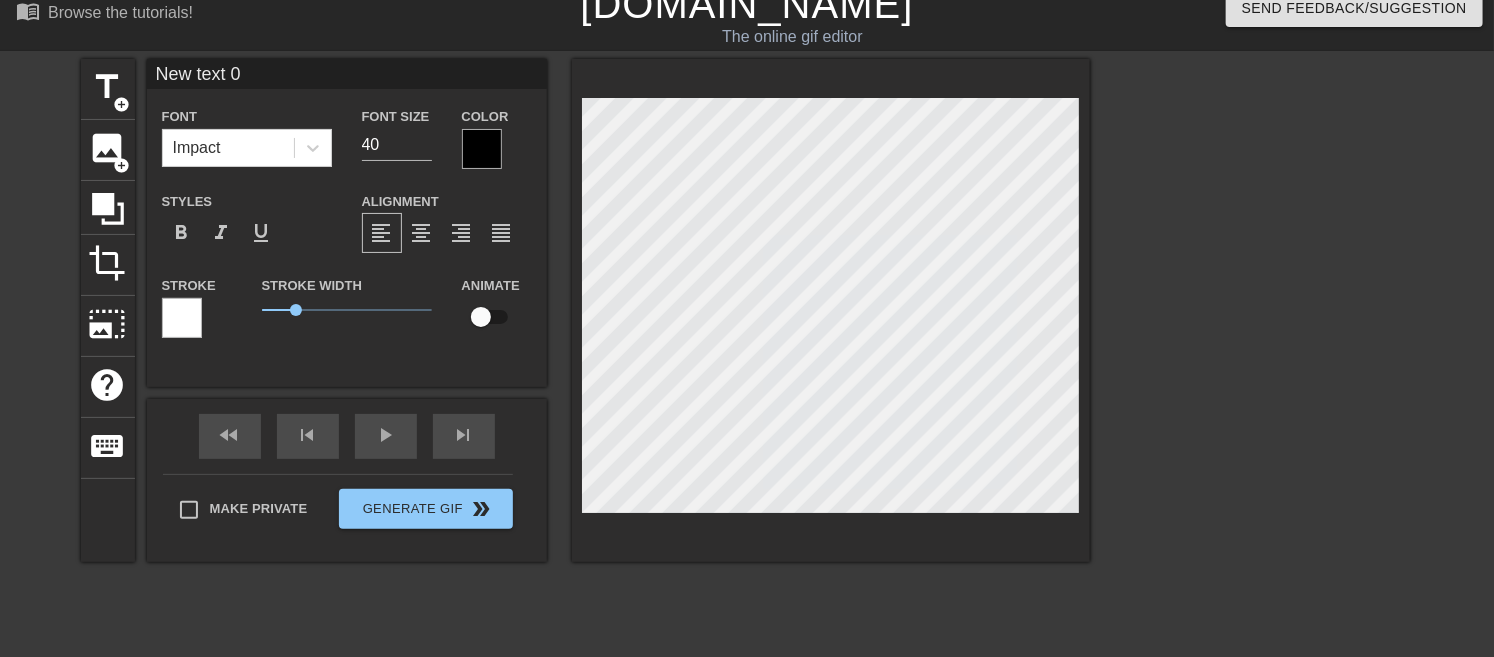 scroll, scrollTop: 0, scrollLeft: 0, axis: both 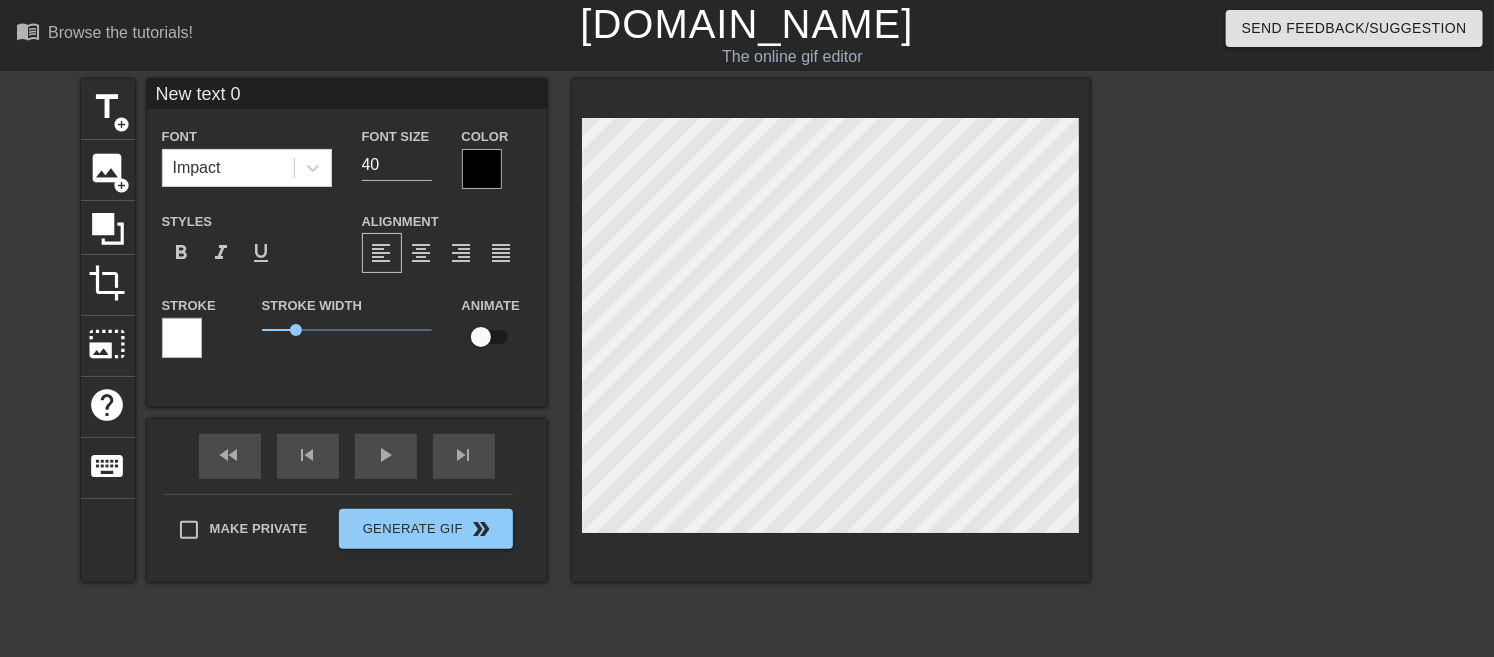 click on "New text 0" at bounding box center (347, 94) 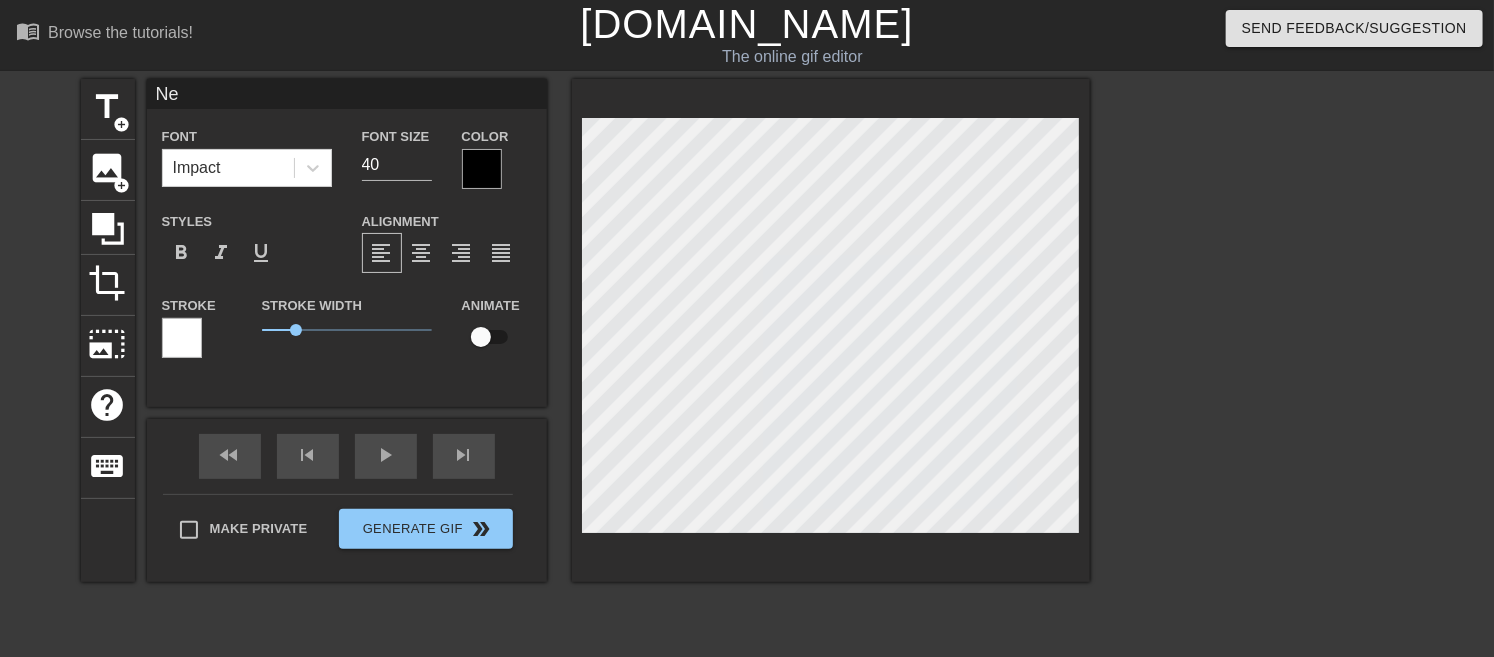 type on "N" 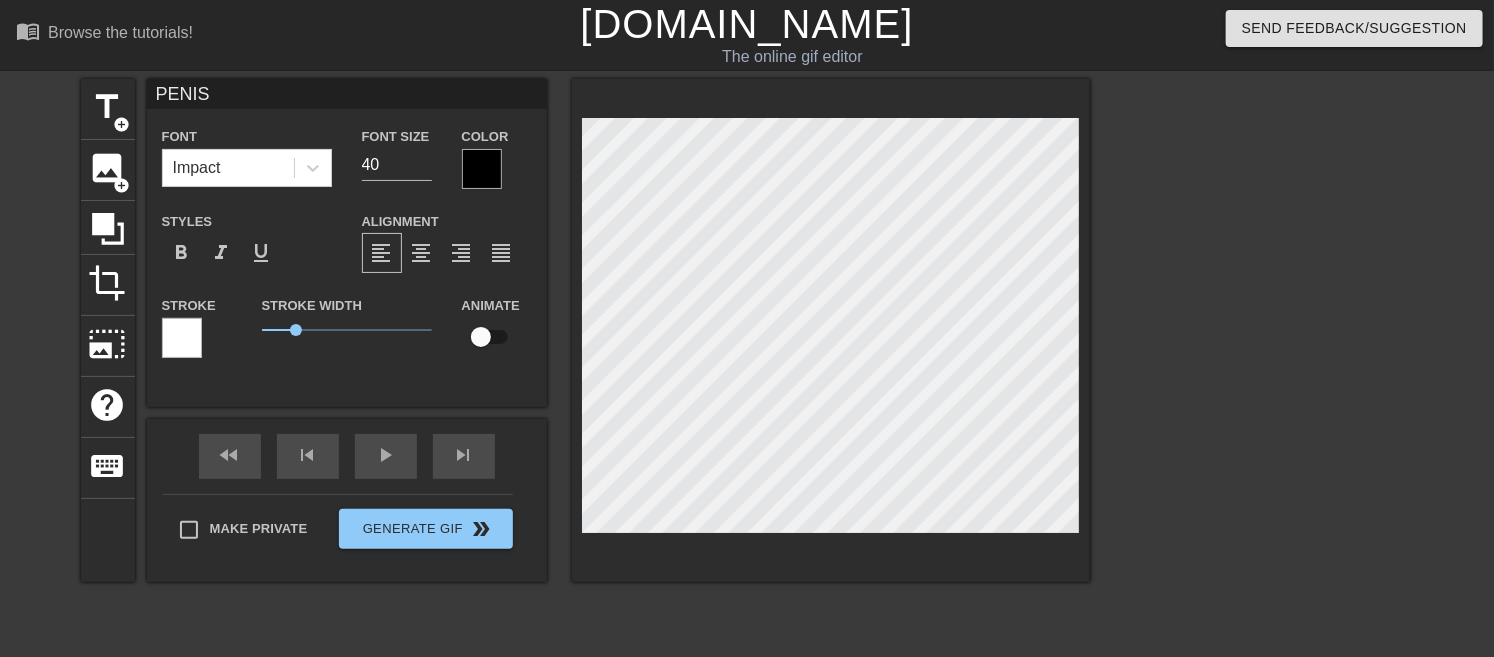 type on "PENIS" 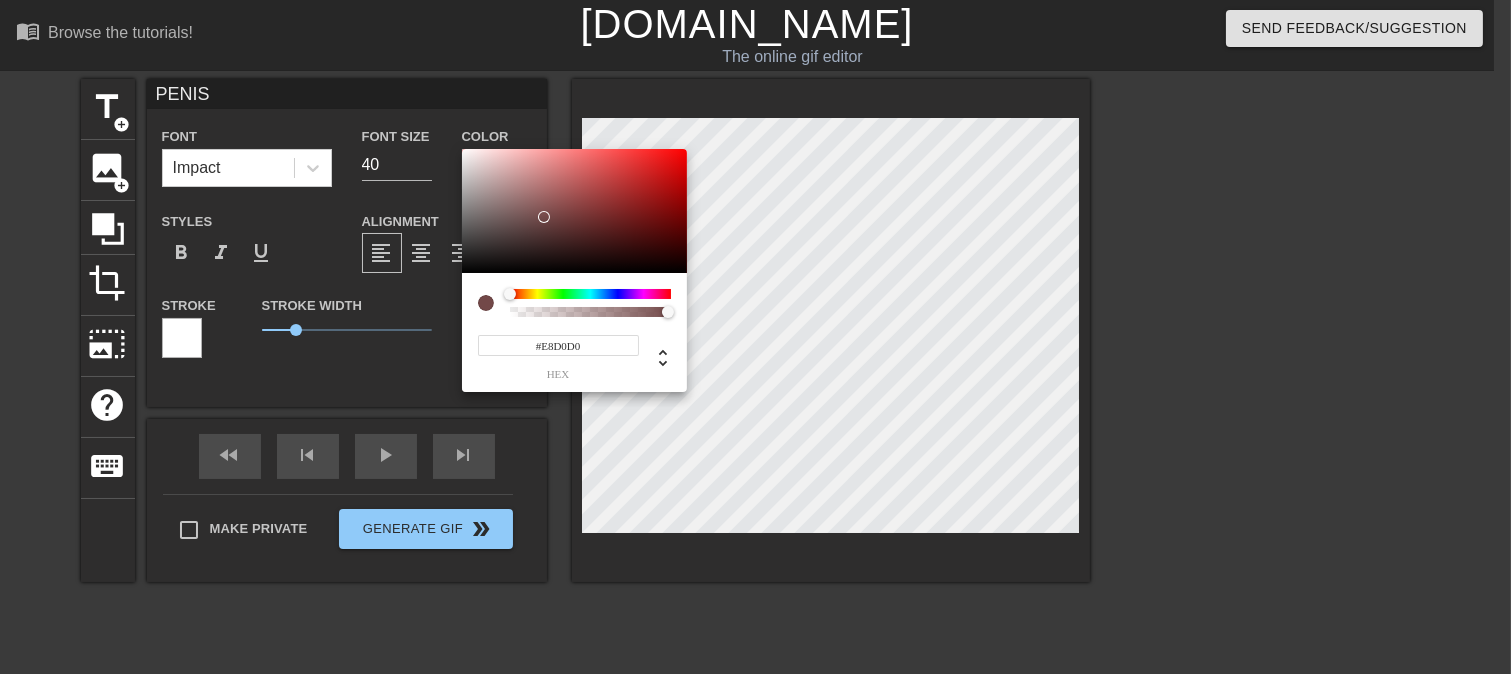 type on "#FFFFFF" 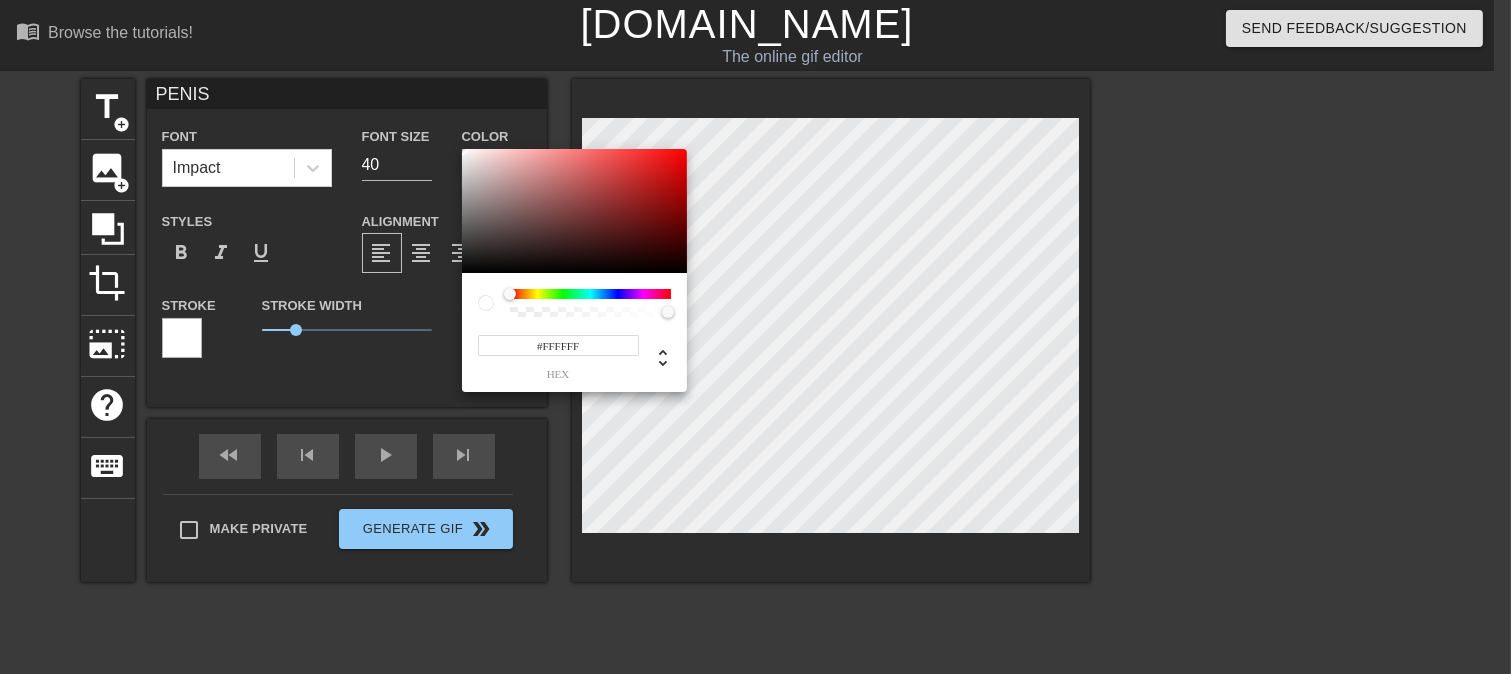 drag, startPoint x: 545, startPoint y: 217, endPoint x: 340, endPoint y: 83, distance: 244.91019 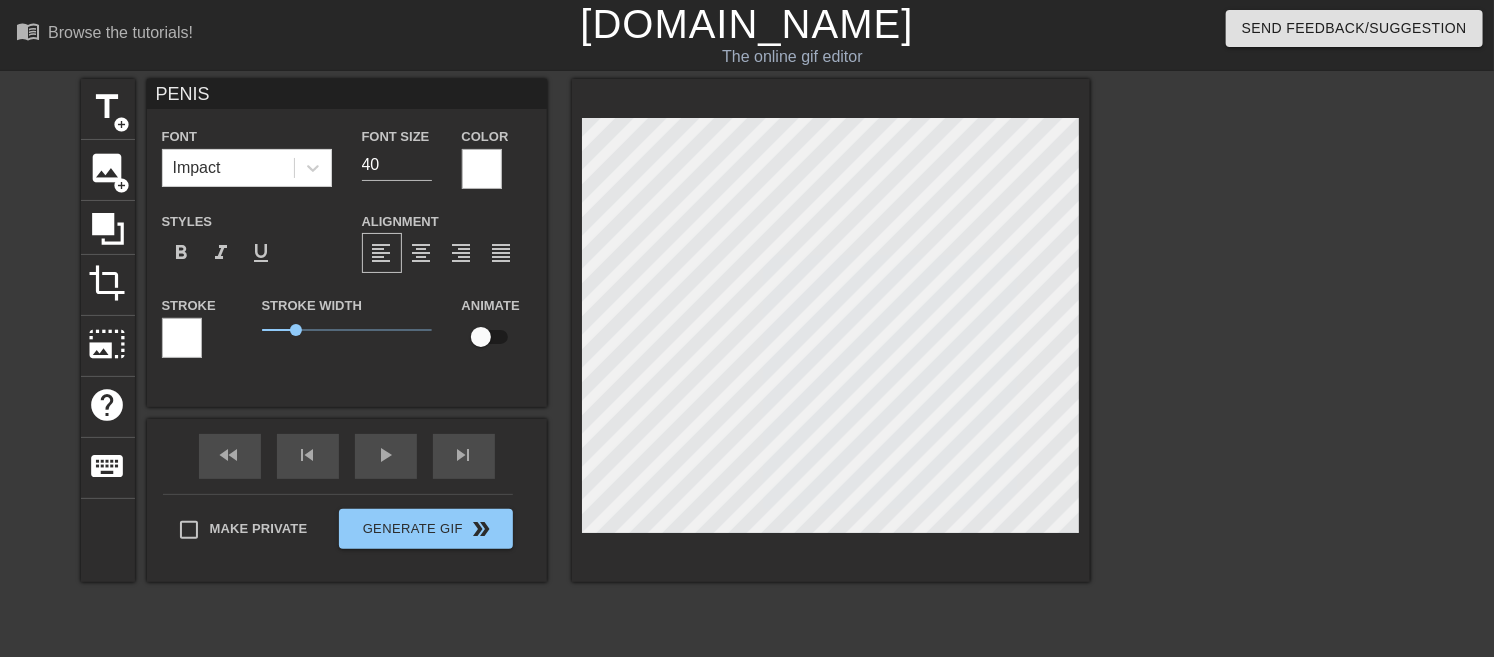 click at bounding box center (182, 338) 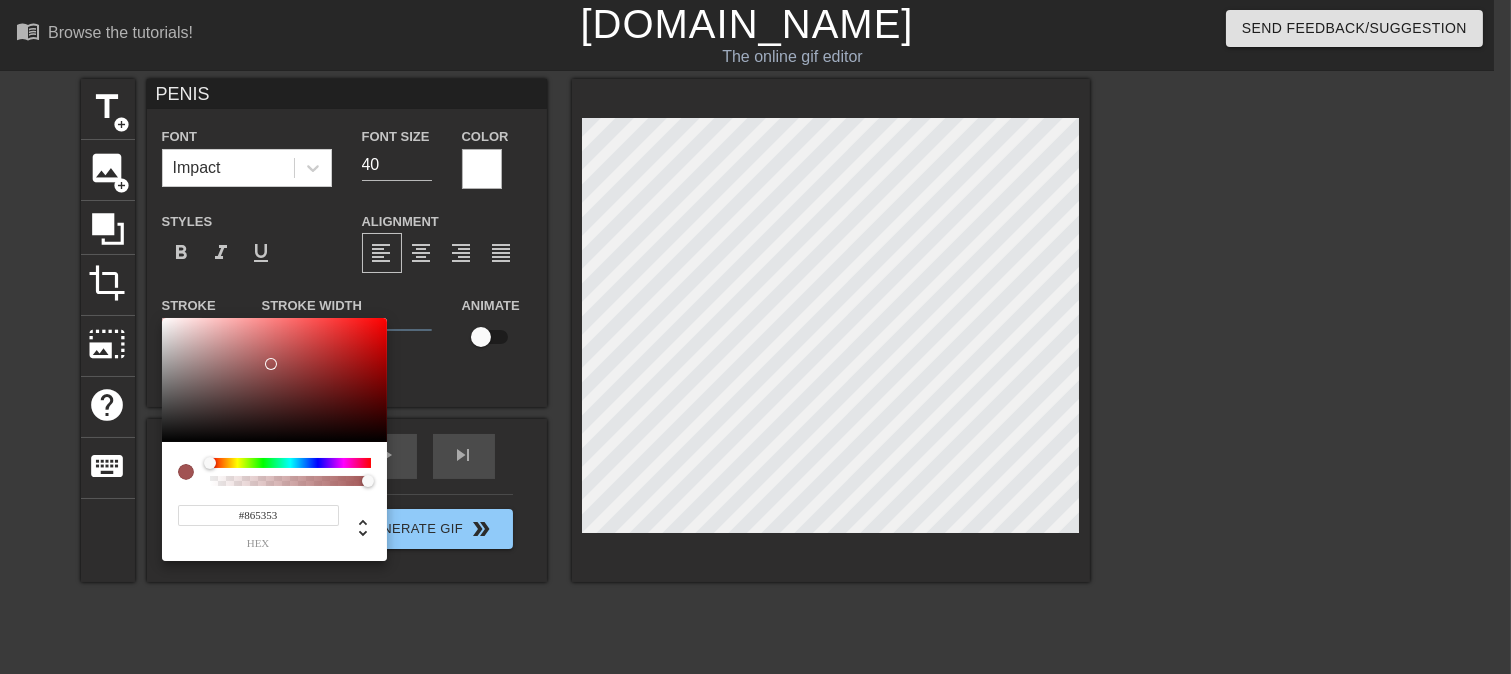 type on "#000000" 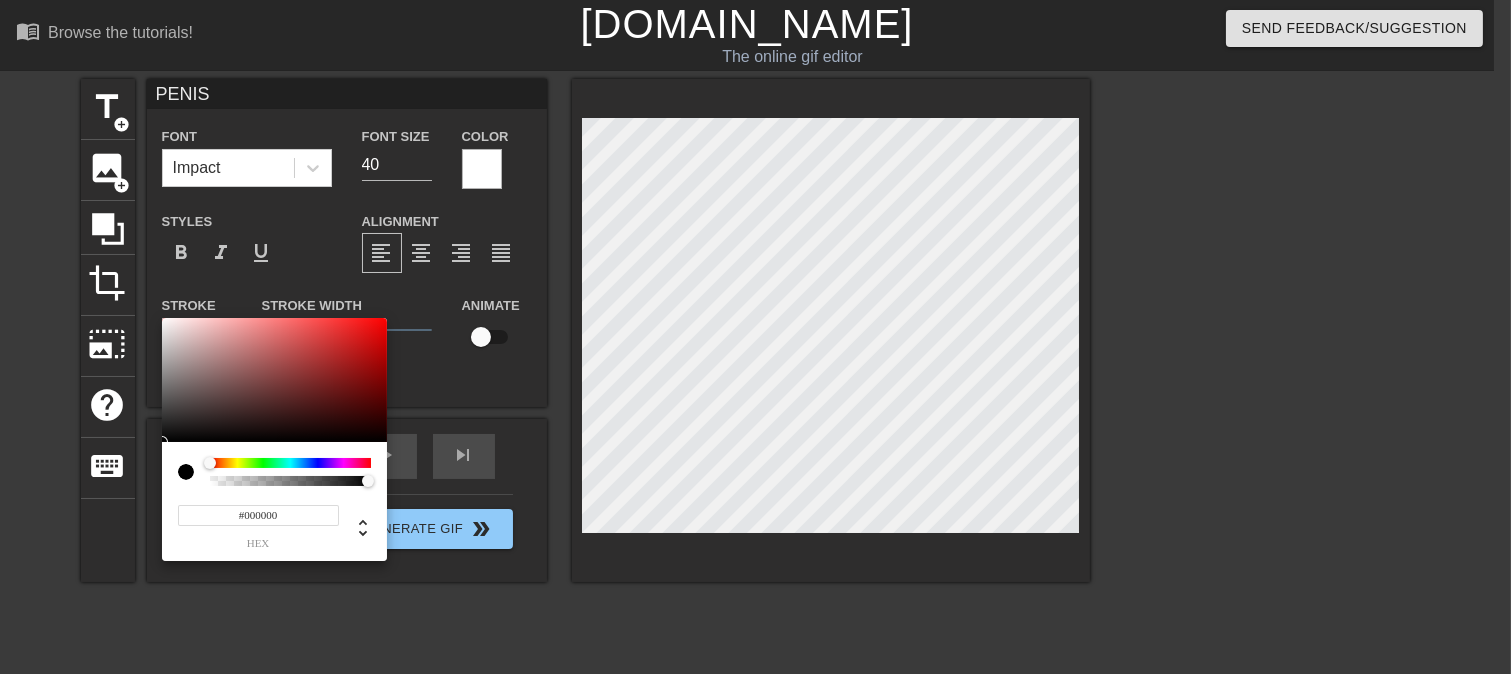 drag, startPoint x: 271, startPoint y: 364, endPoint x: 0, endPoint y: 568, distance: 339.20053 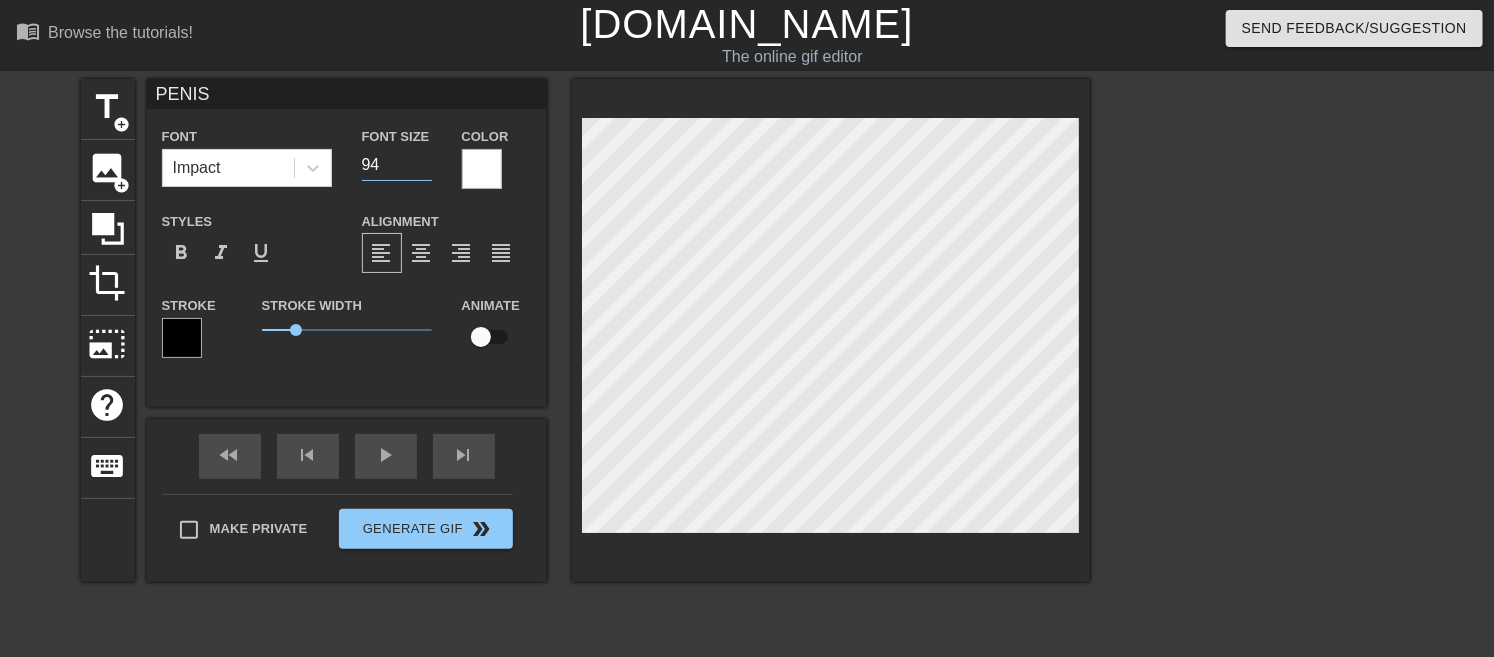 type on "95" 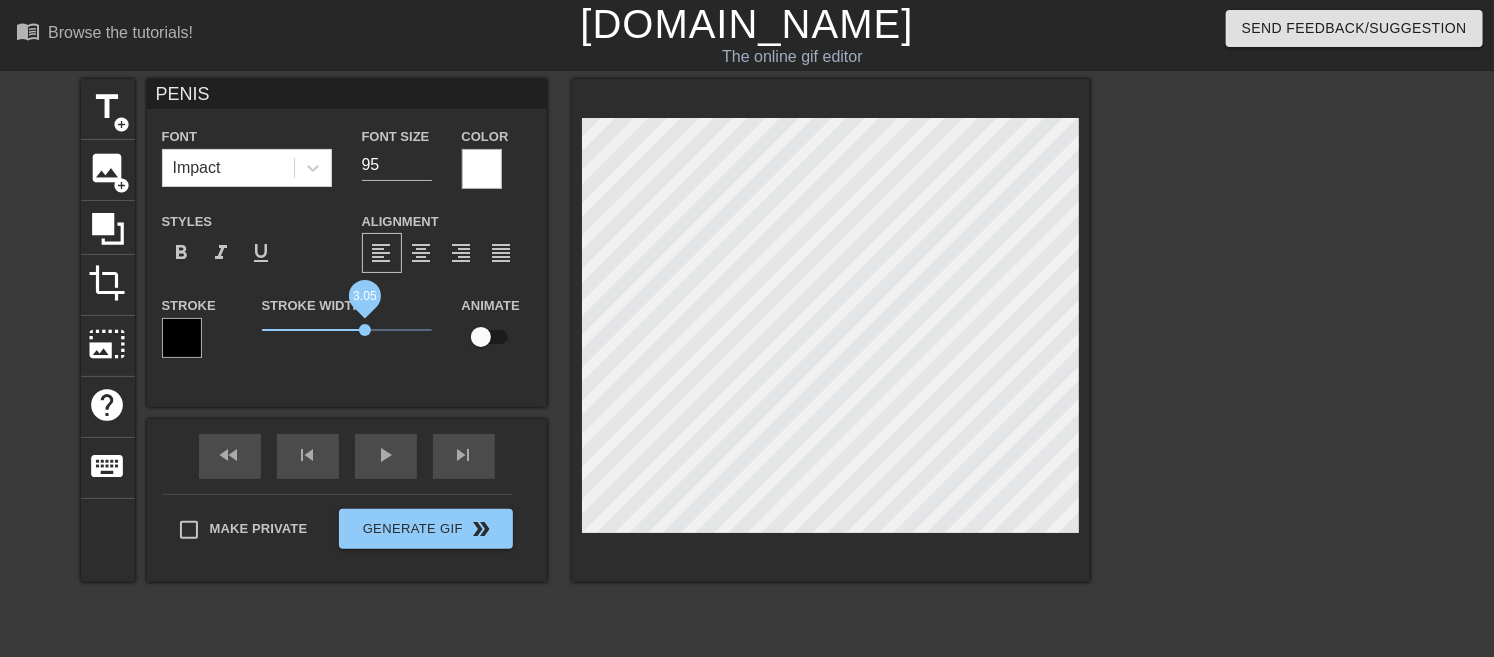 drag, startPoint x: 307, startPoint y: 327, endPoint x: 368, endPoint y: 325, distance: 61.03278 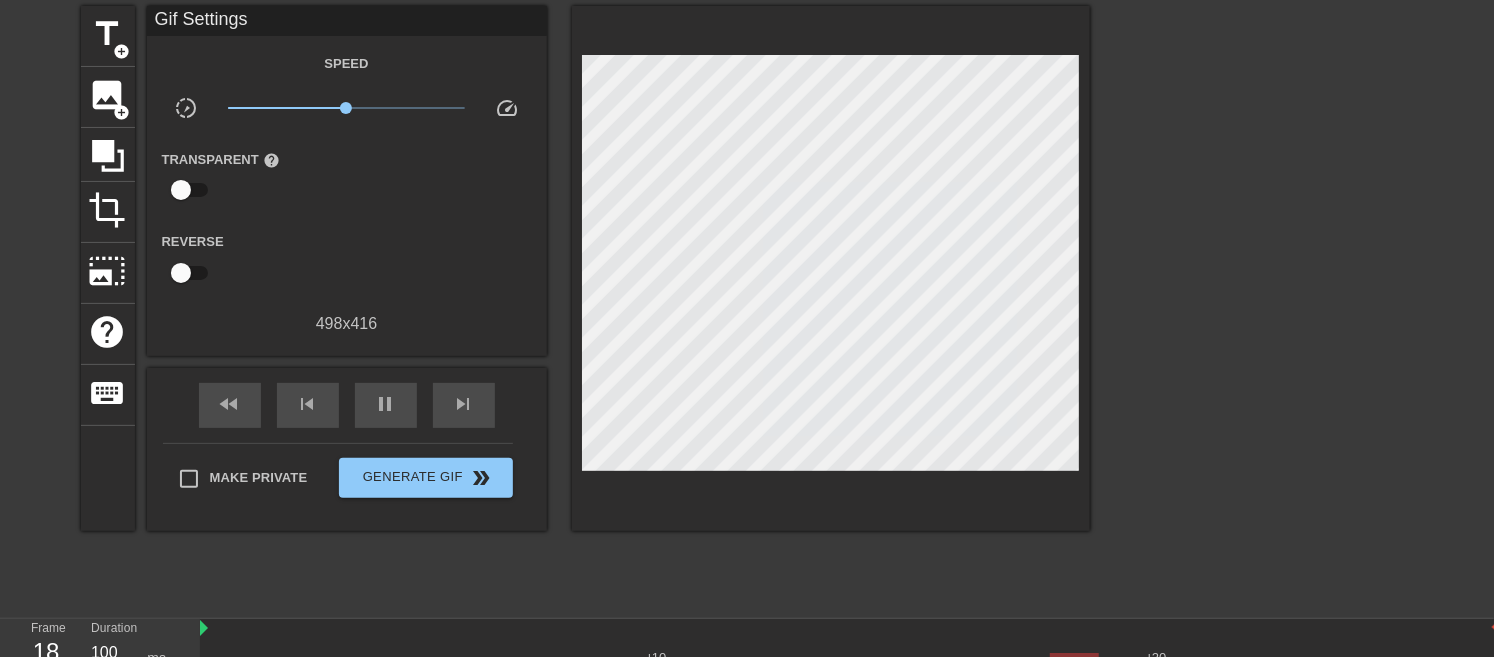 scroll, scrollTop: 142, scrollLeft: 0, axis: vertical 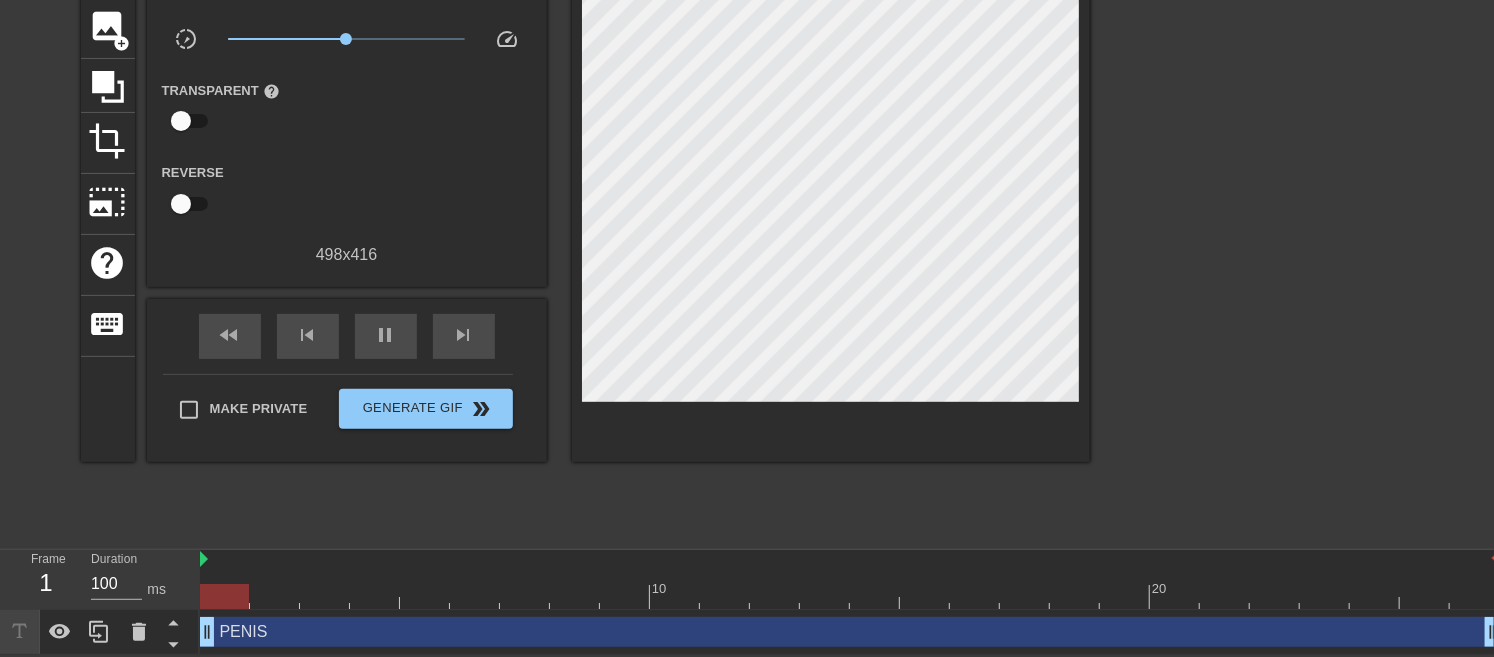 drag, startPoint x: 1063, startPoint y: 625, endPoint x: 0, endPoint y: 693, distance: 1065.1727 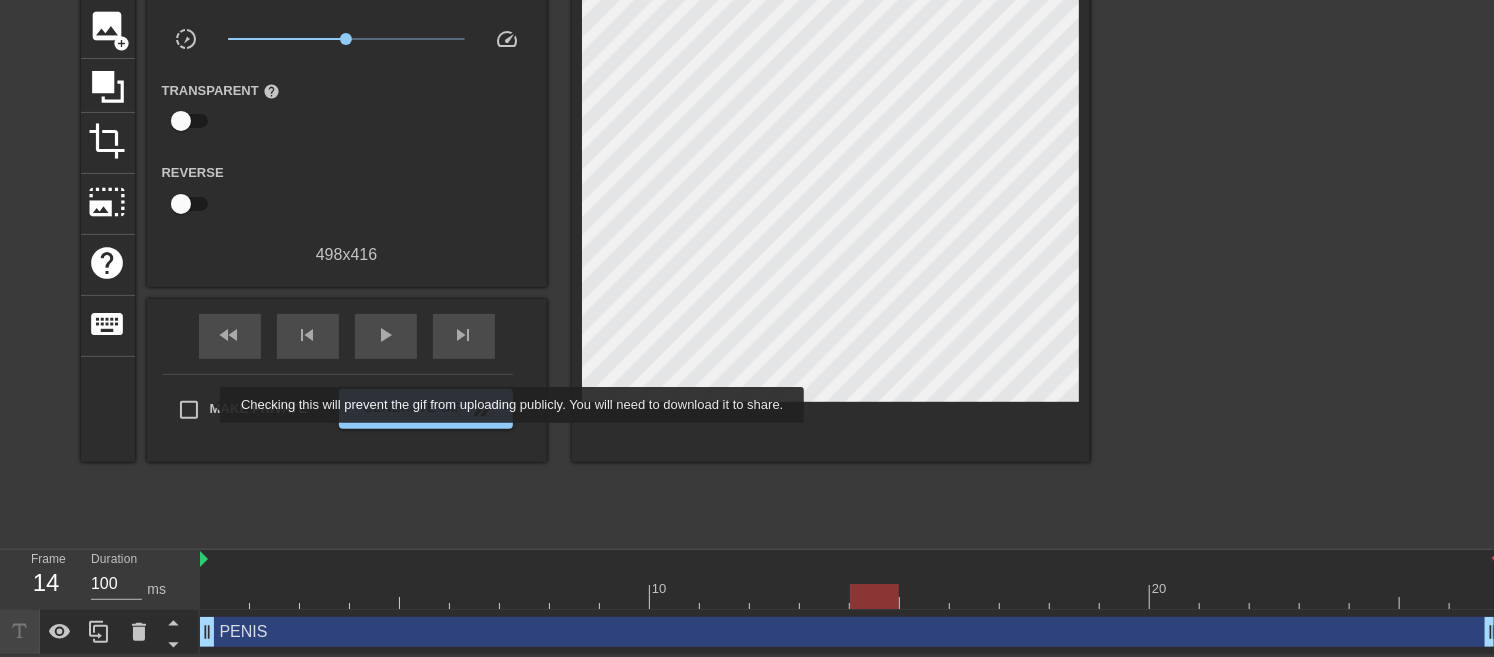 click on "Make Private" at bounding box center [189, 410] 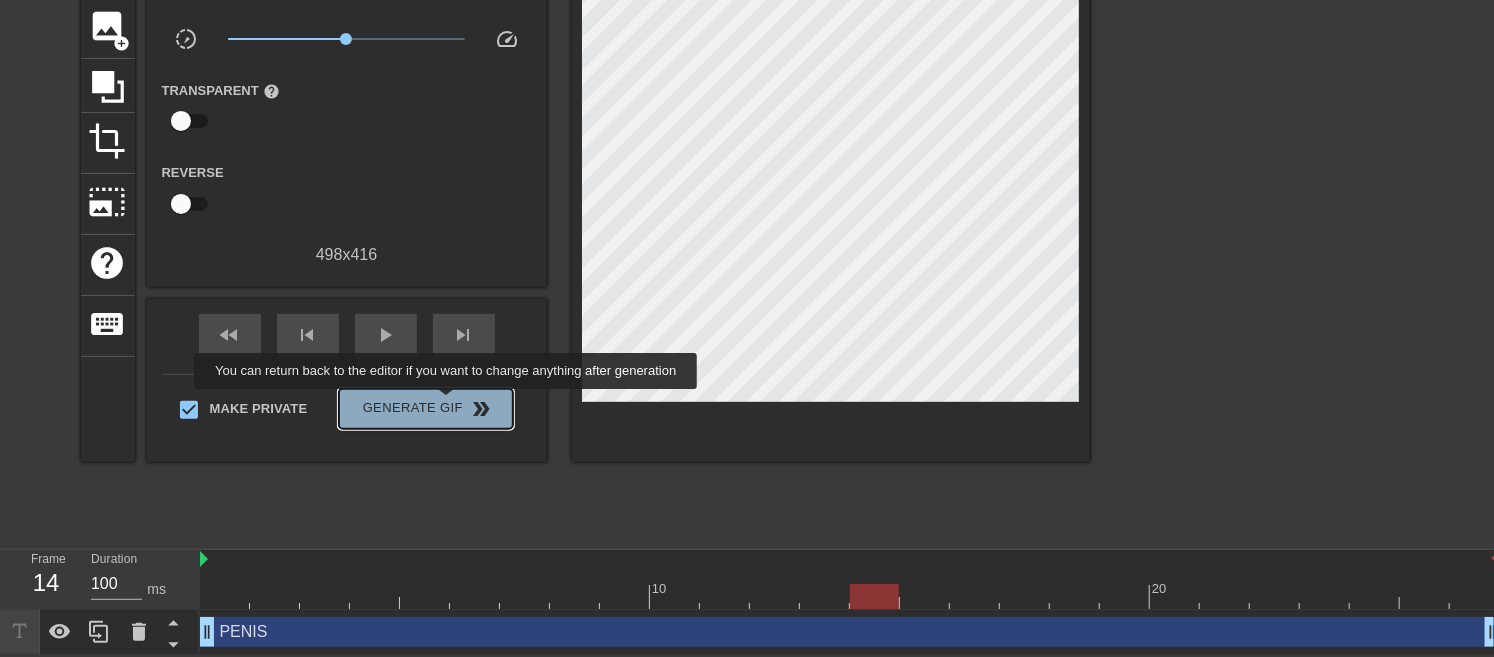 click on "Generate Gif double_arrow" at bounding box center [425, 409] 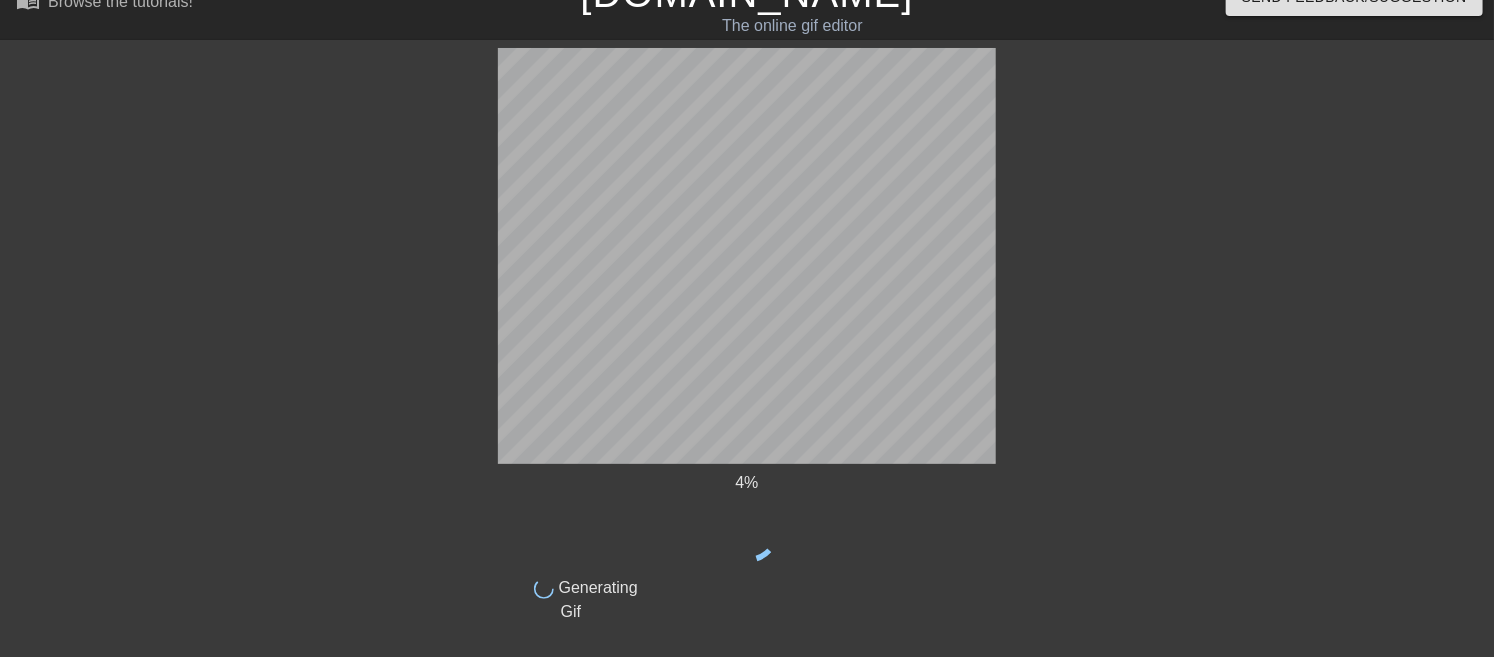 scroll, scrollTop: 30, scrollLeft: 0, axis: vertical 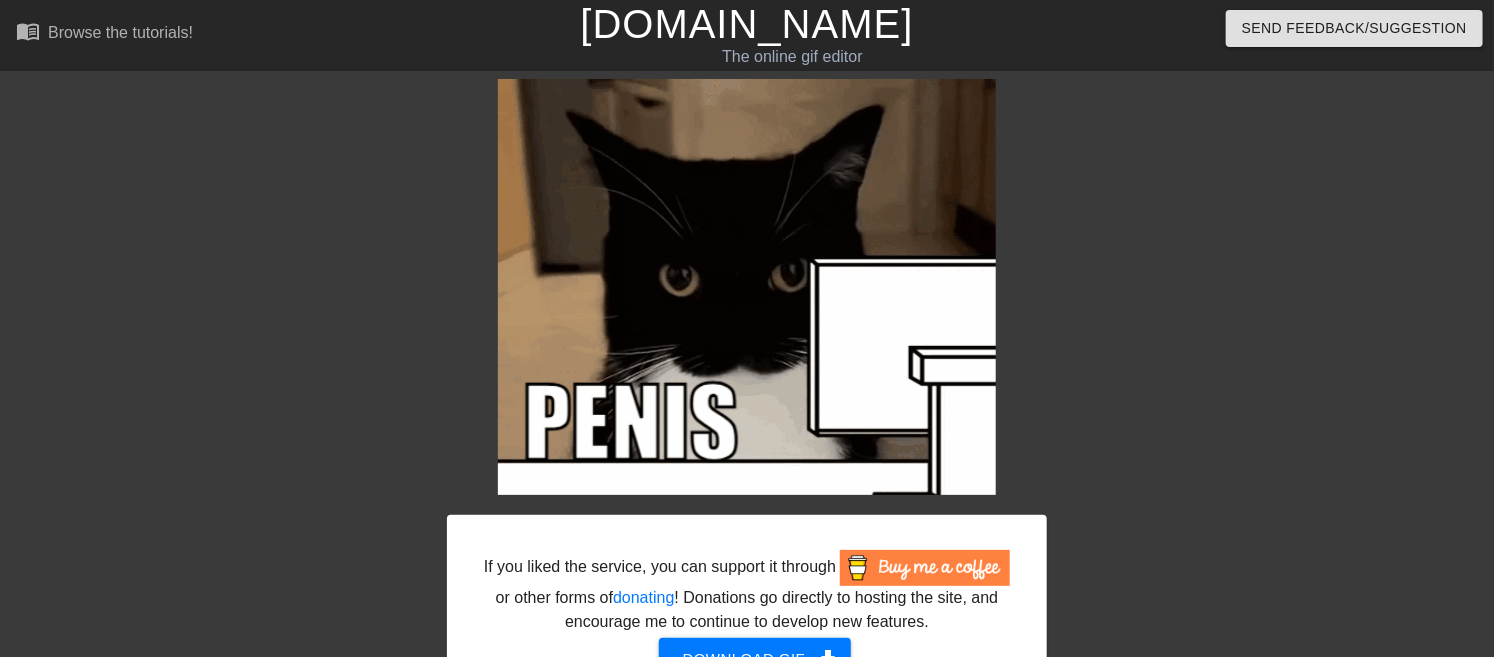 click on "[DOMAIN_NAME]" at bounding box center [746, 24] 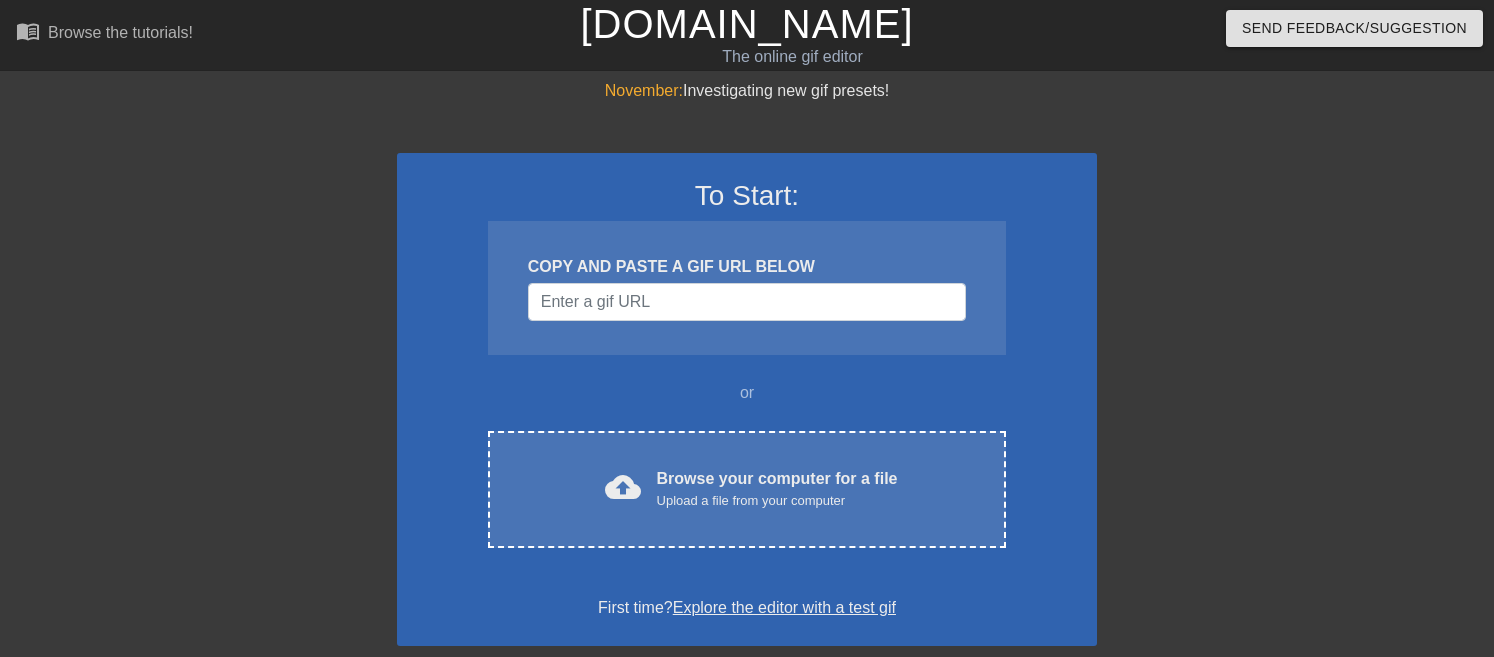 scroll, scrollTop: 0, scrollLeft: 0, axis: both 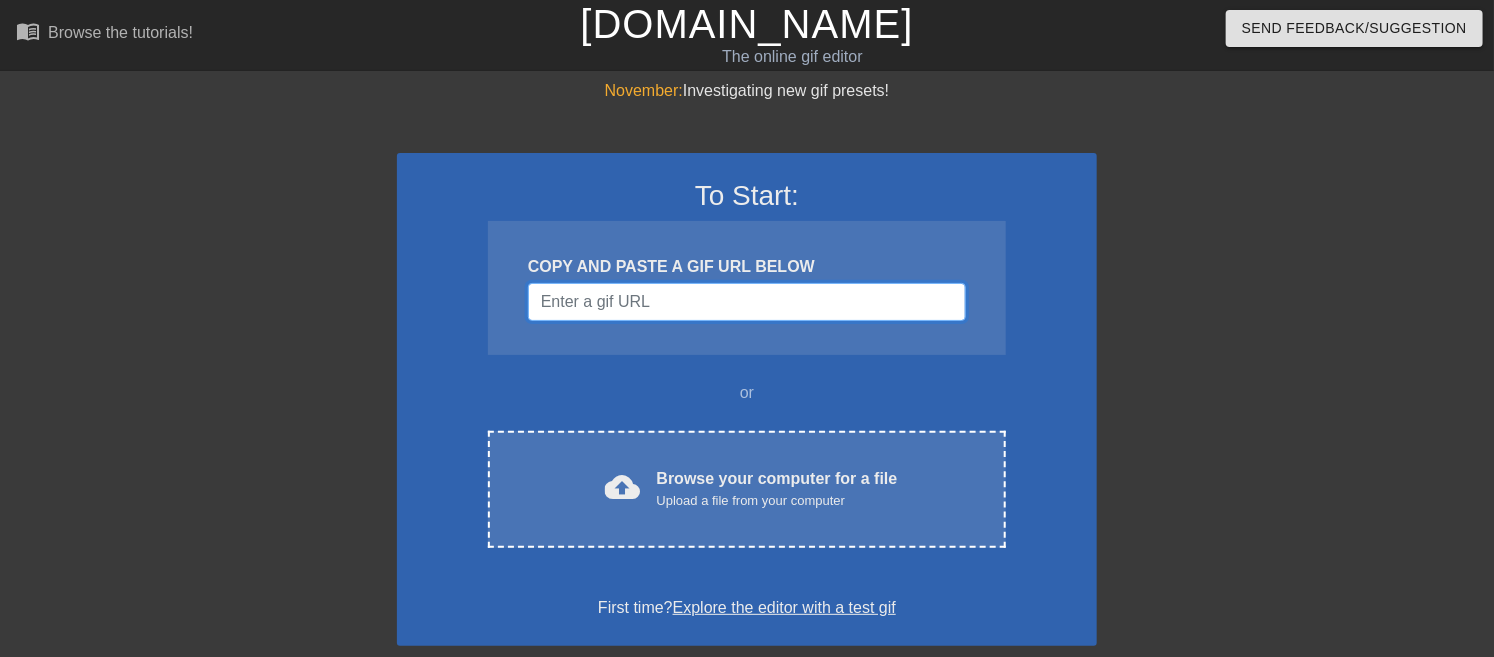 click at bounding box center (747, 302) 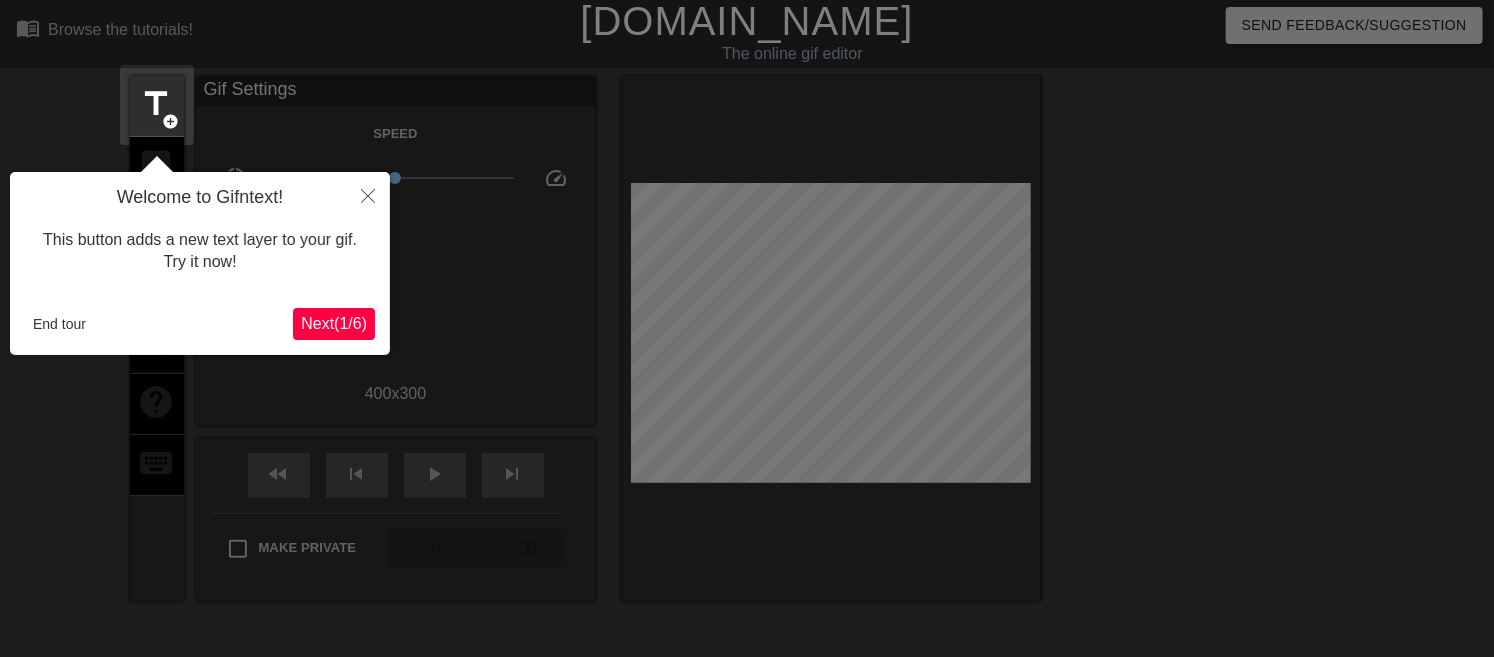 scroll, scrollTop: 48, scrollLeft: 0, axis: vertical 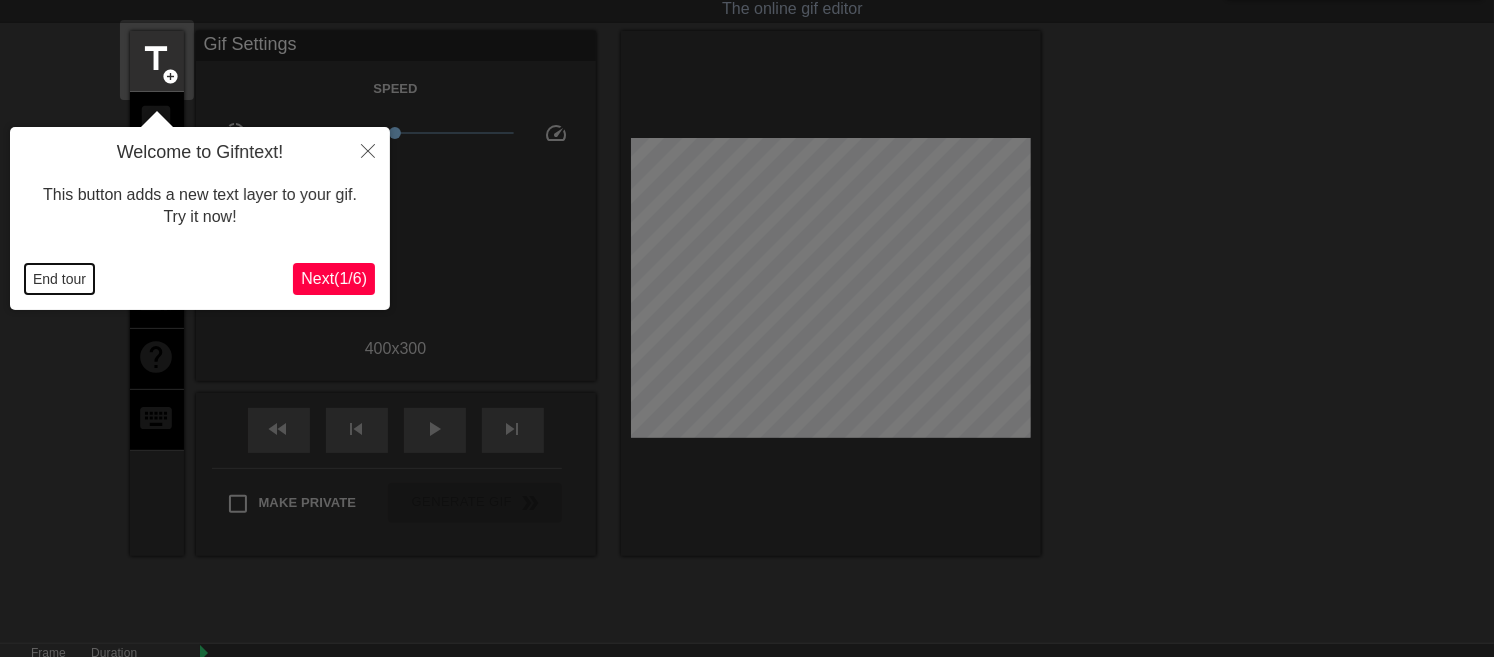 click on "End tour" at bounding box center [59, 279] 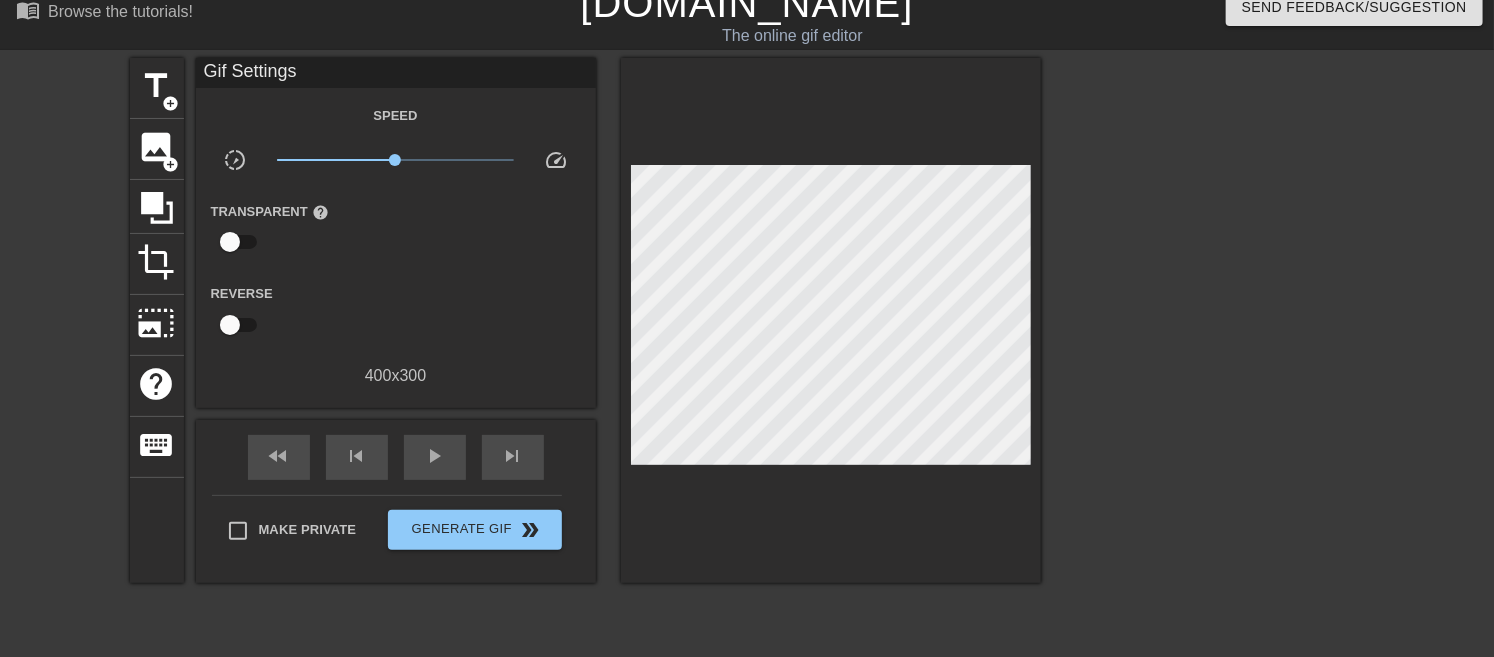 scroll, scrollTop: 0, scrollLeft: 0, axis: both 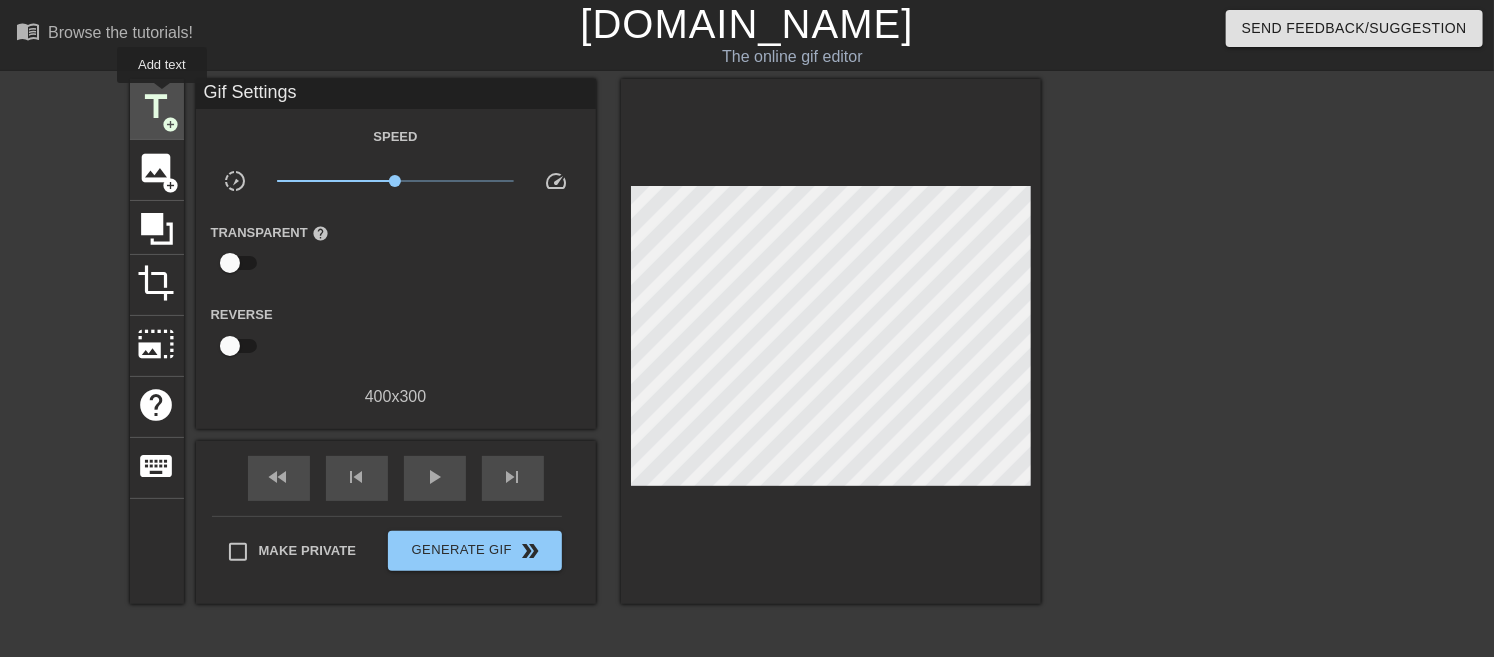 click on "title" at bounding box center [157, 107] 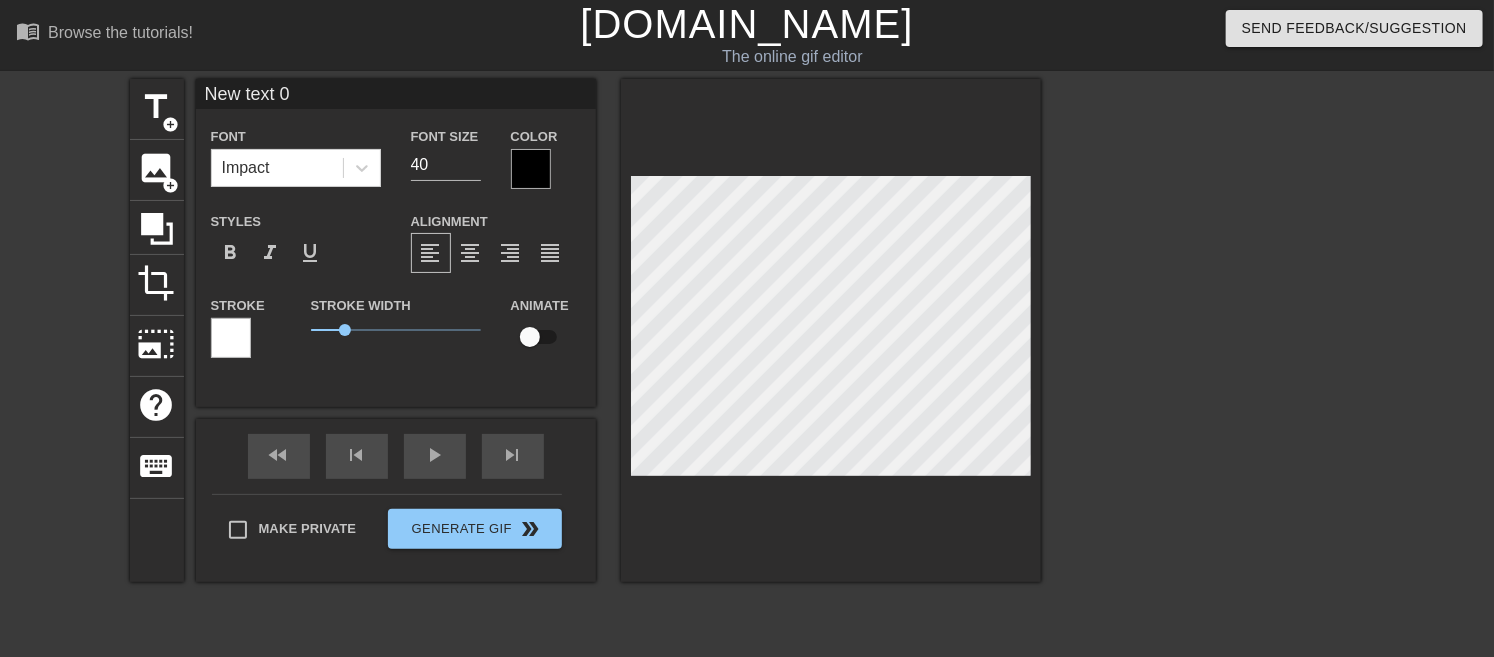 click at bounding box center (531, 169) 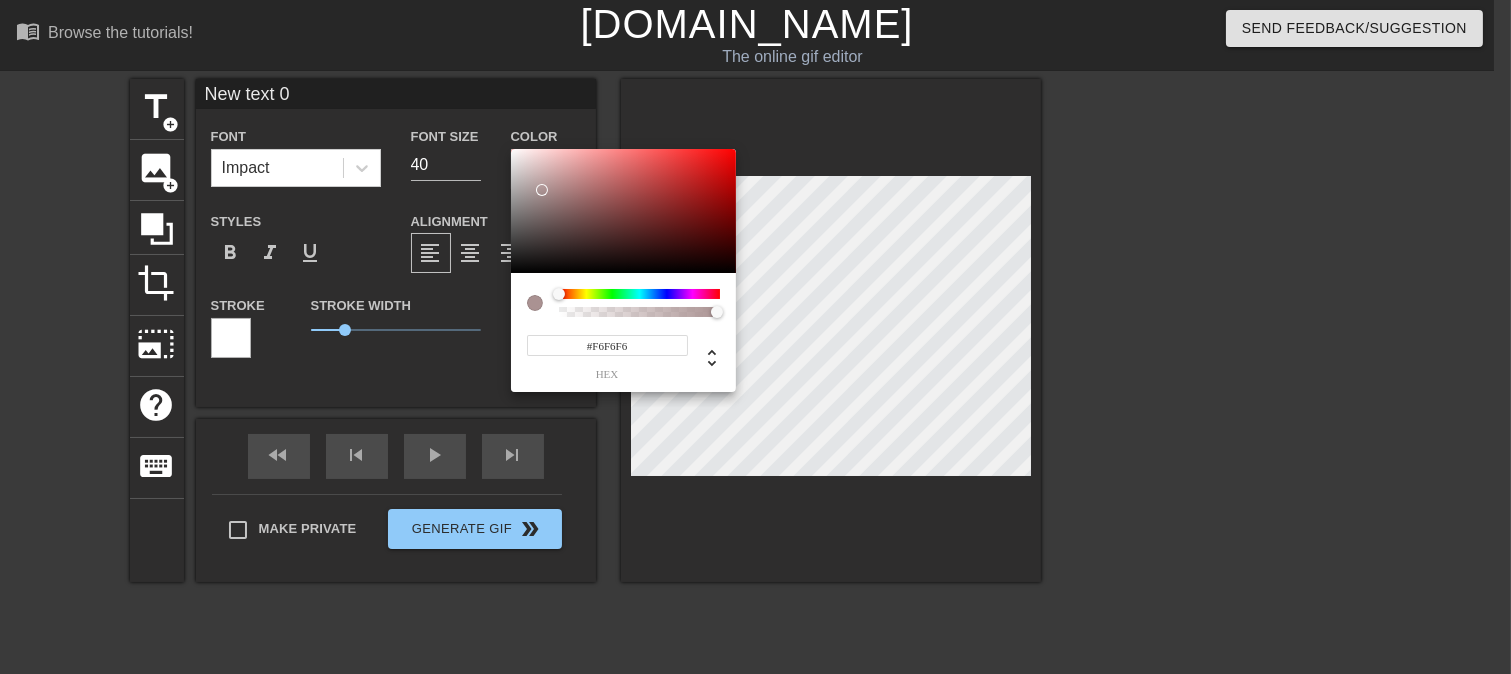 type on "#FFFFFF" 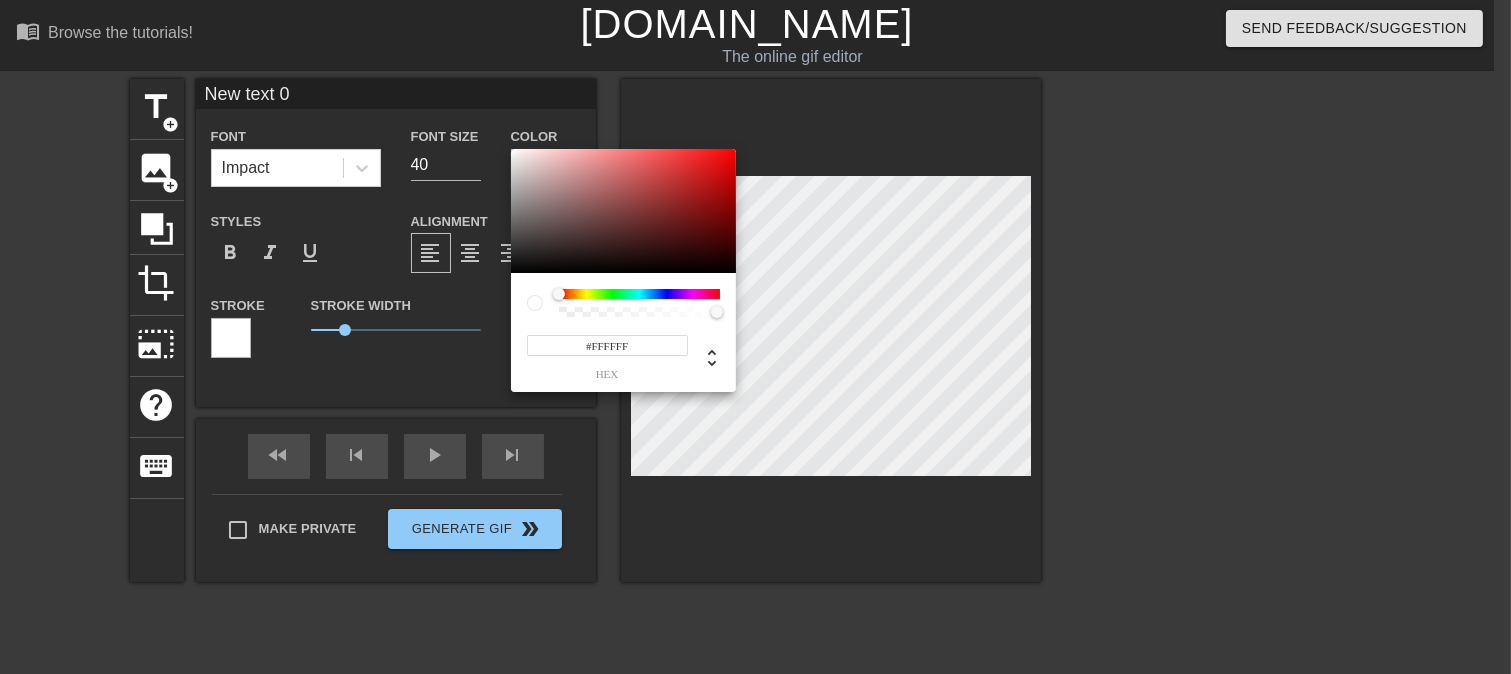 drag, startPoint x: 545, startPoint y: 191, endPoint x: 474, endPoint y: 131, distance: 92.95698 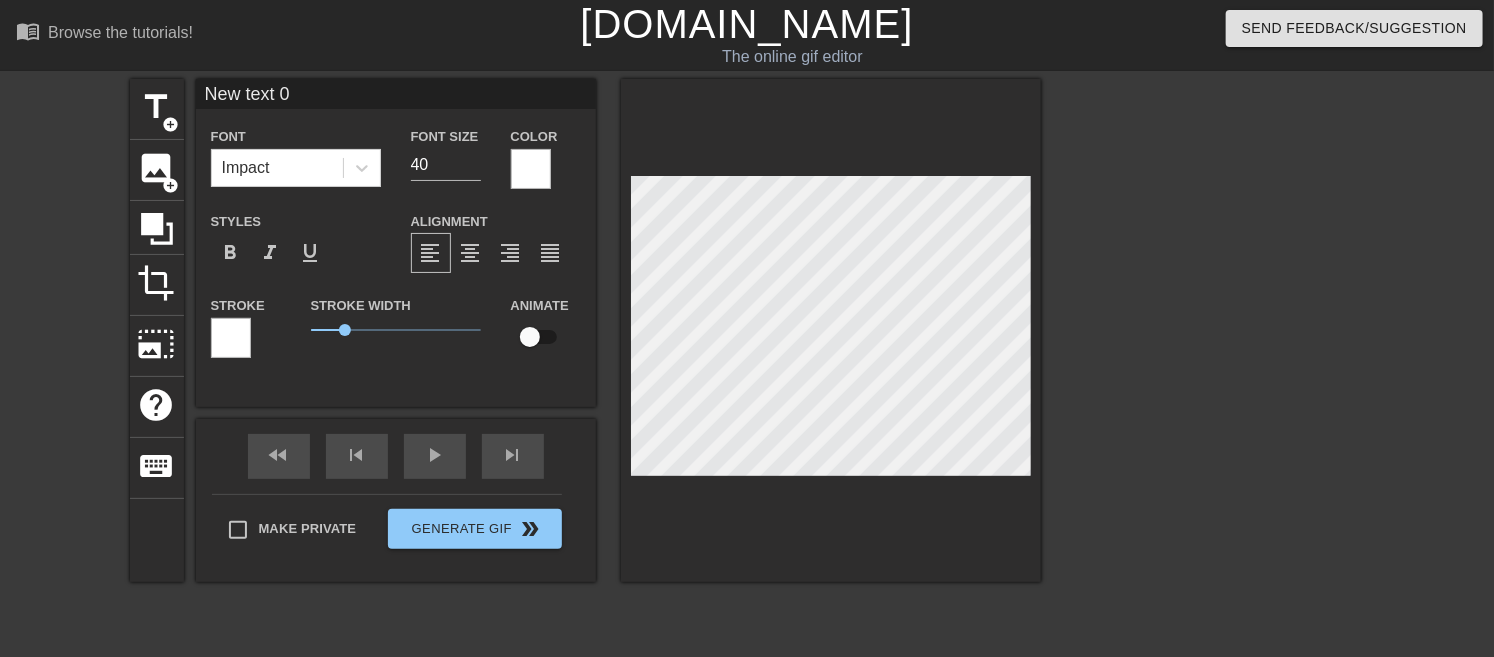 click at bounding box center (231, 338) 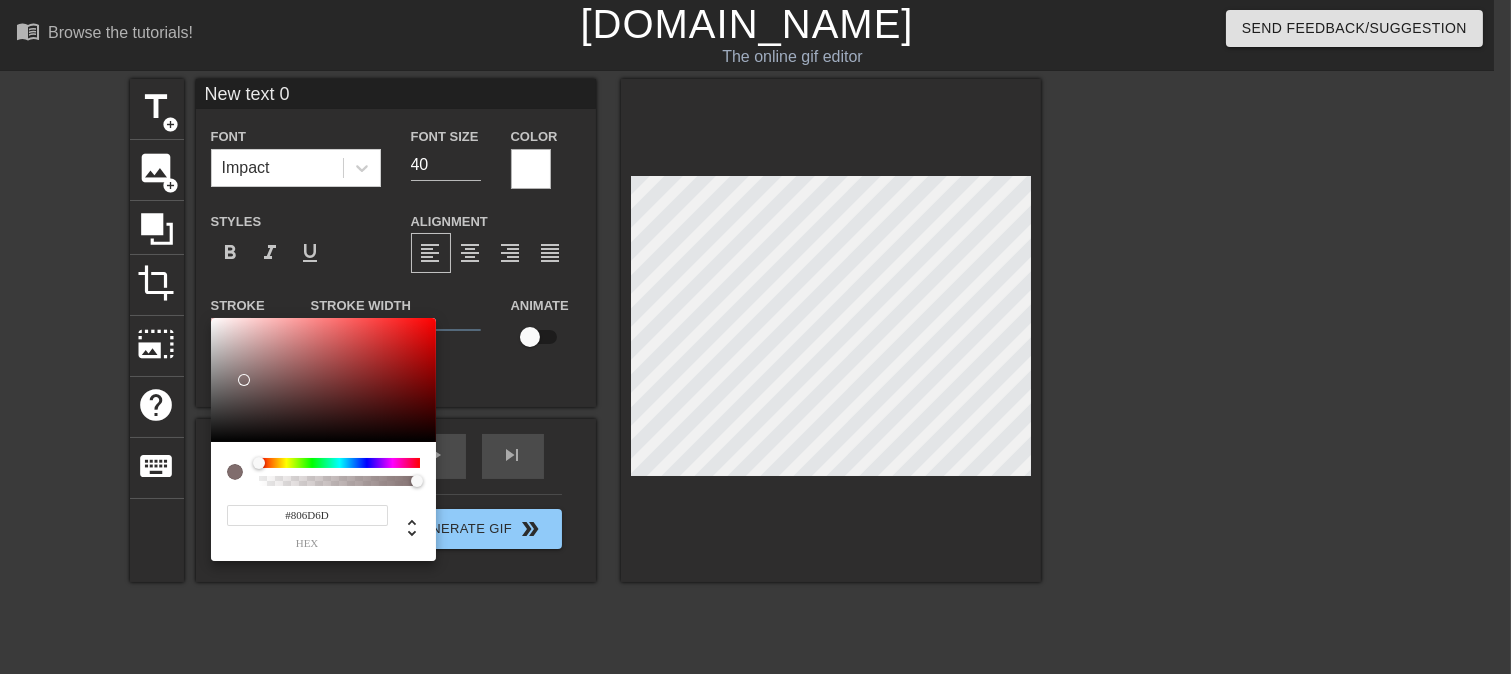 type on "#000000" 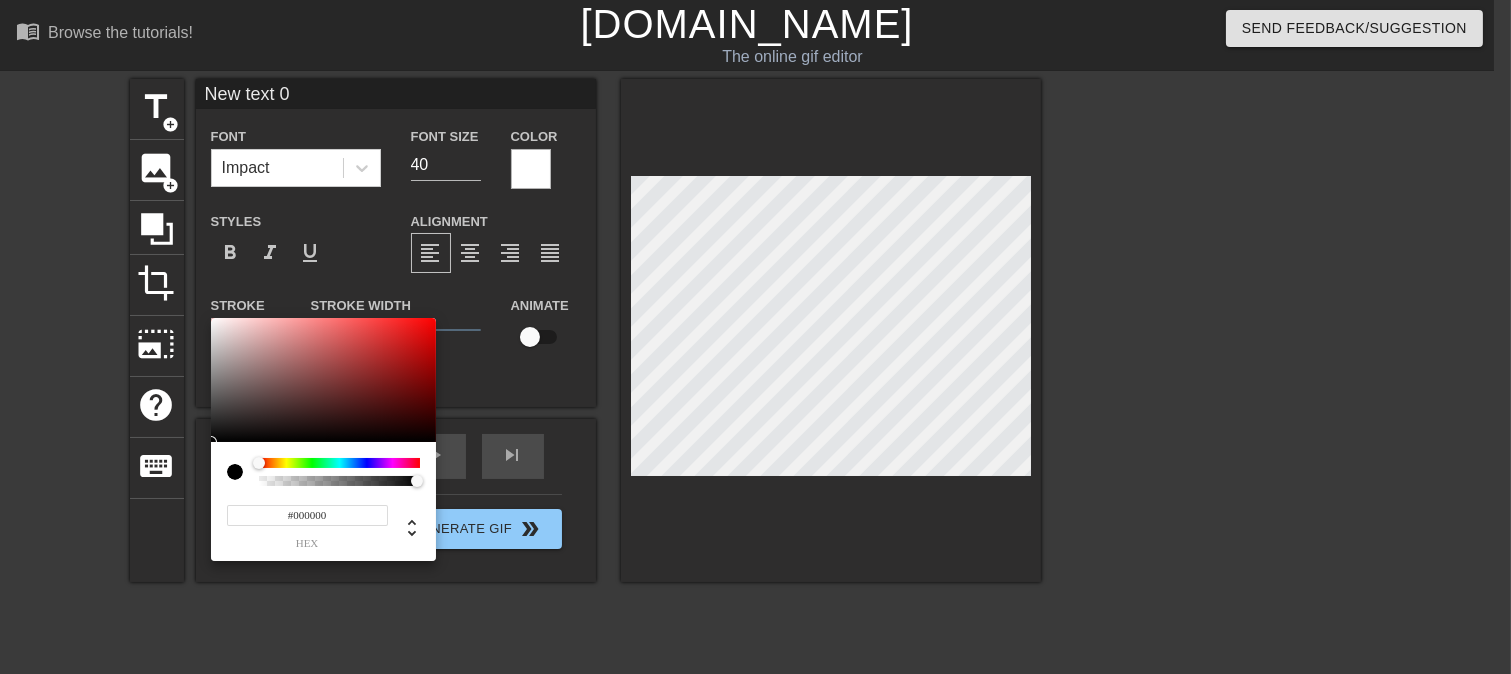 drag, startPoint x: 262, startPoint y: 346, endPoint x: 166, endPoint y: 564, distance: 238.2016 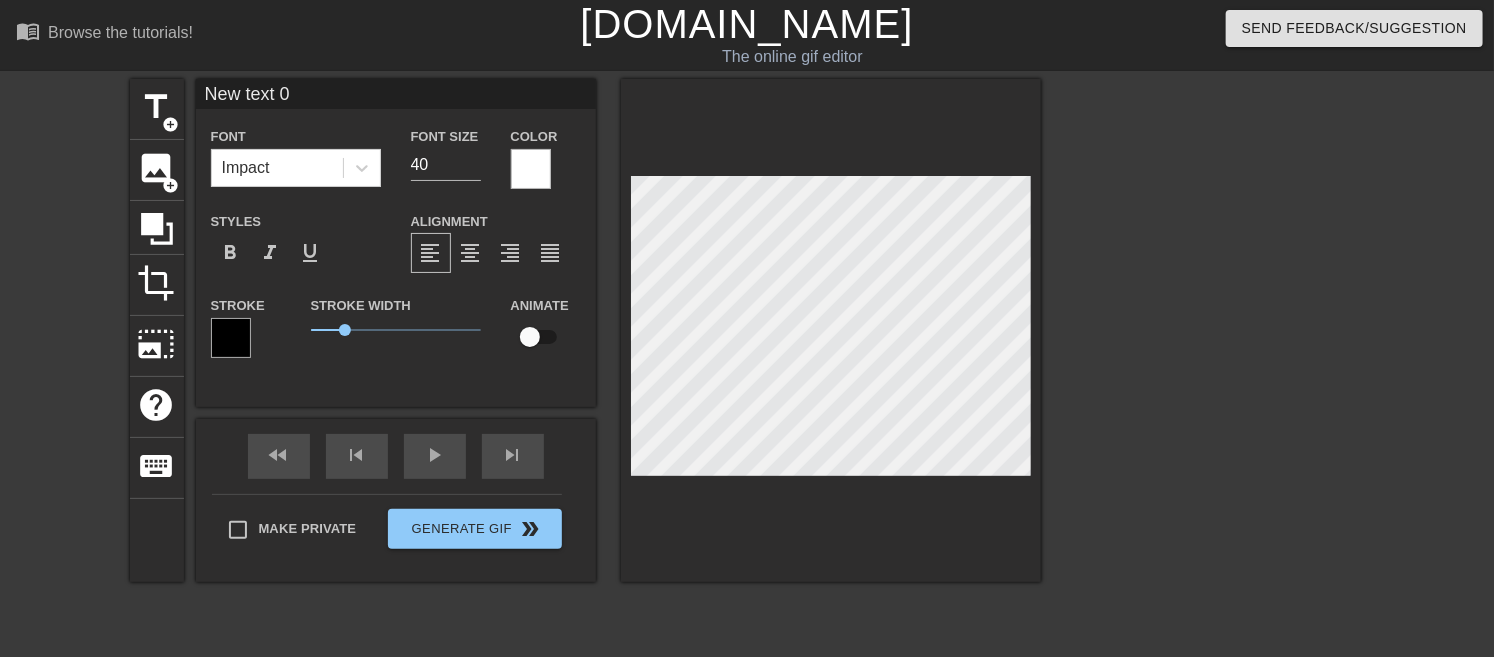 click on "New text 0" at bounding box center [396, 94] 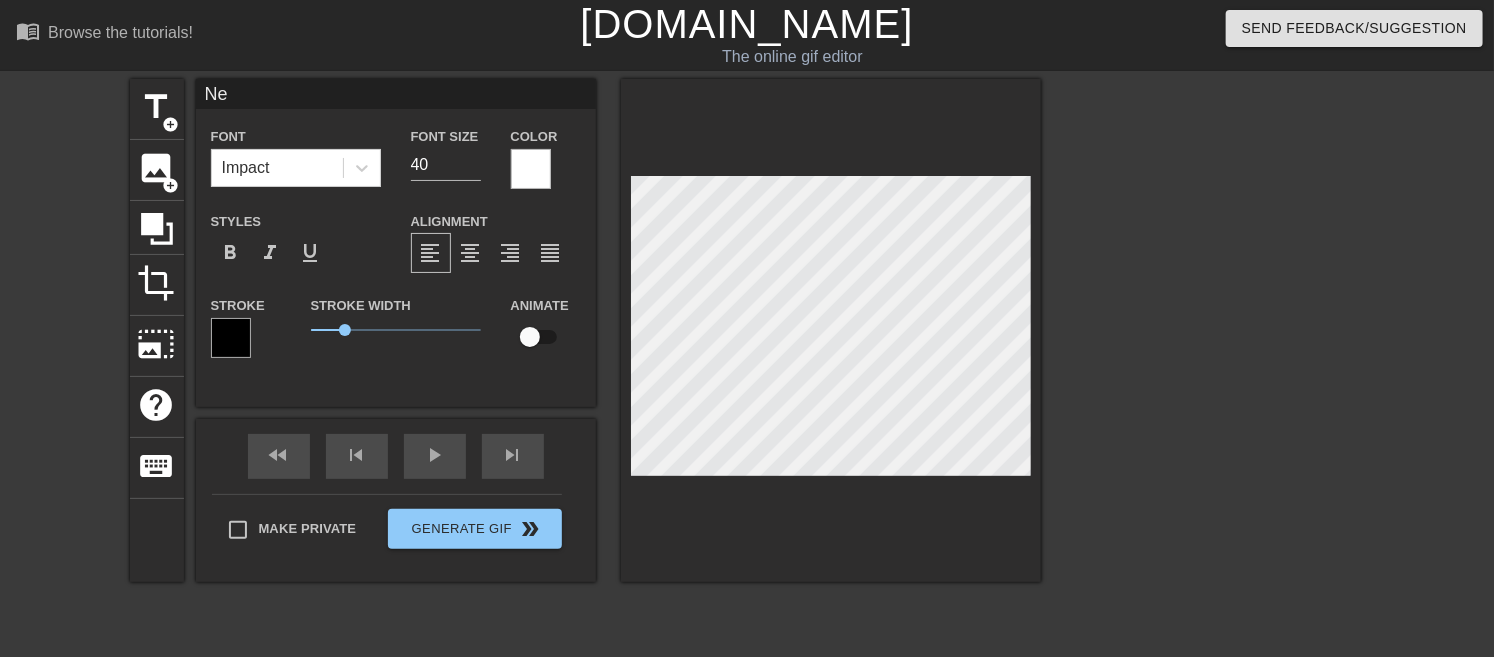 type on "N" 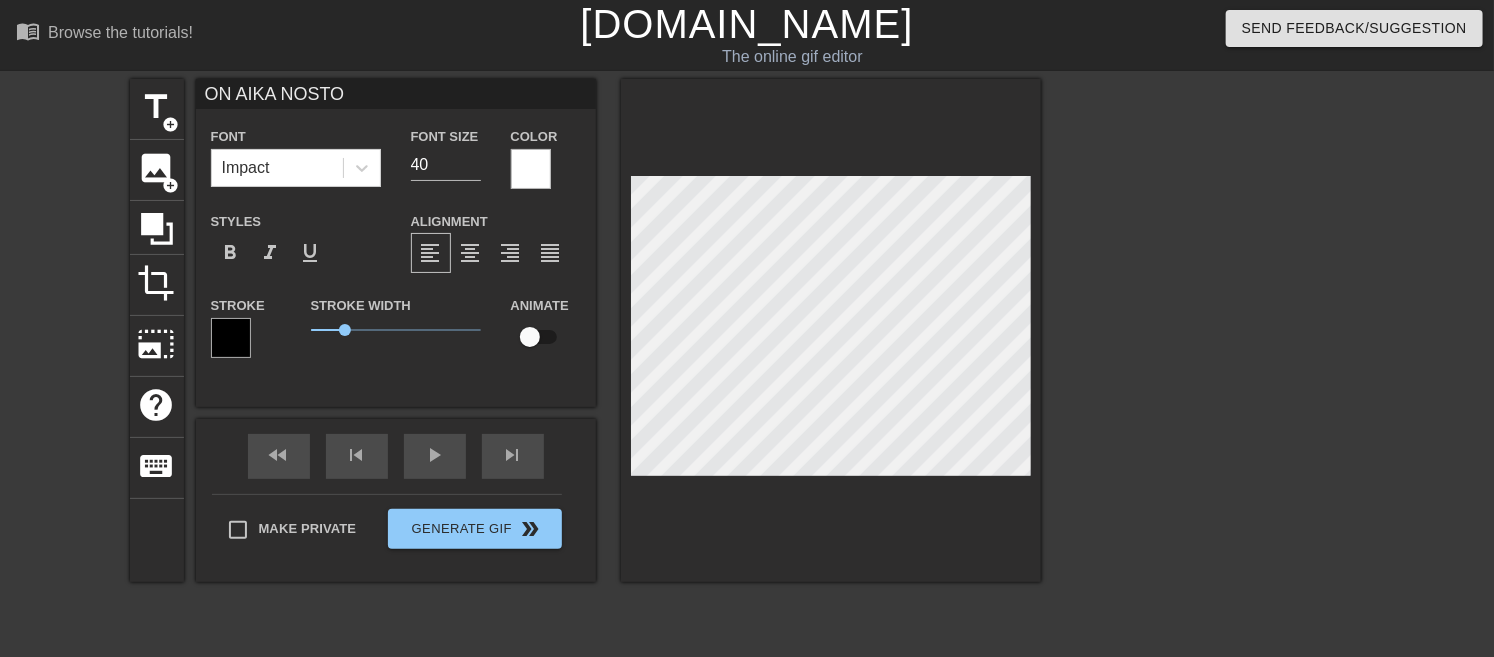 type on "ON AIKA NOSTON" 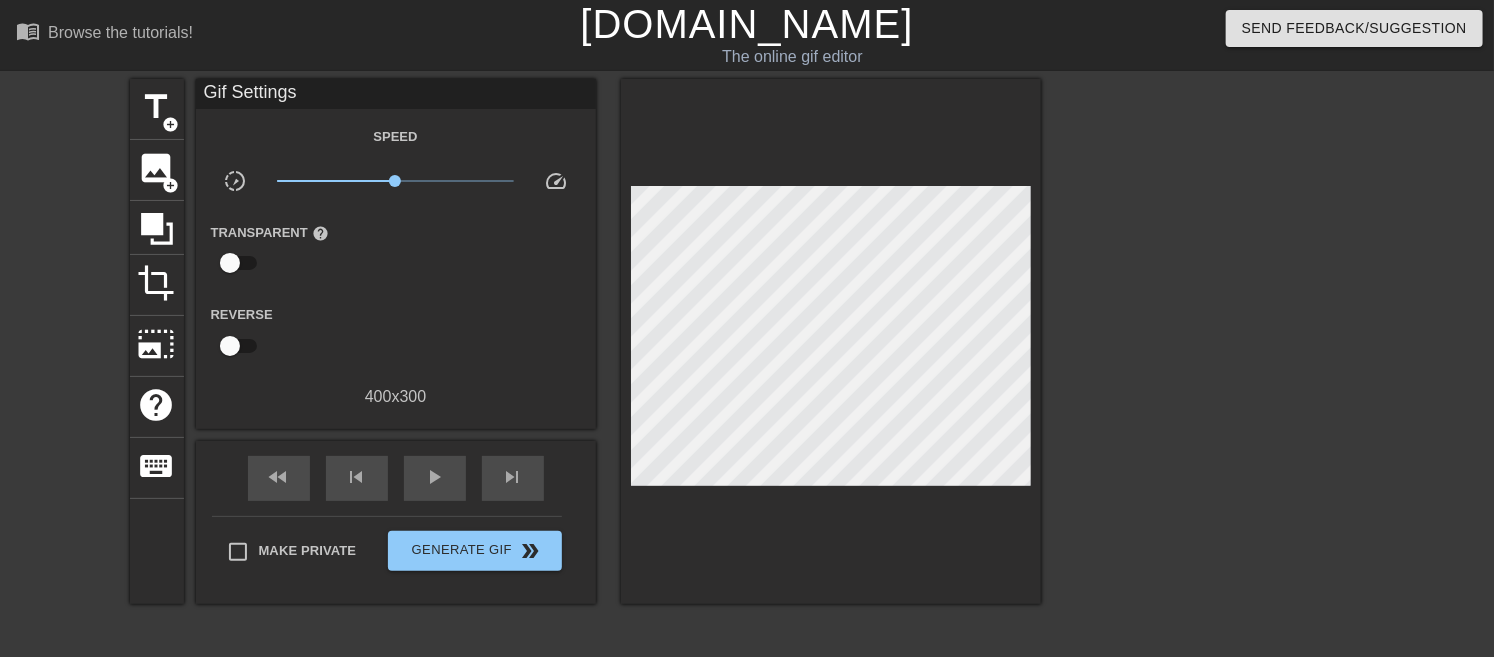 click at bounding box center (831, 341) 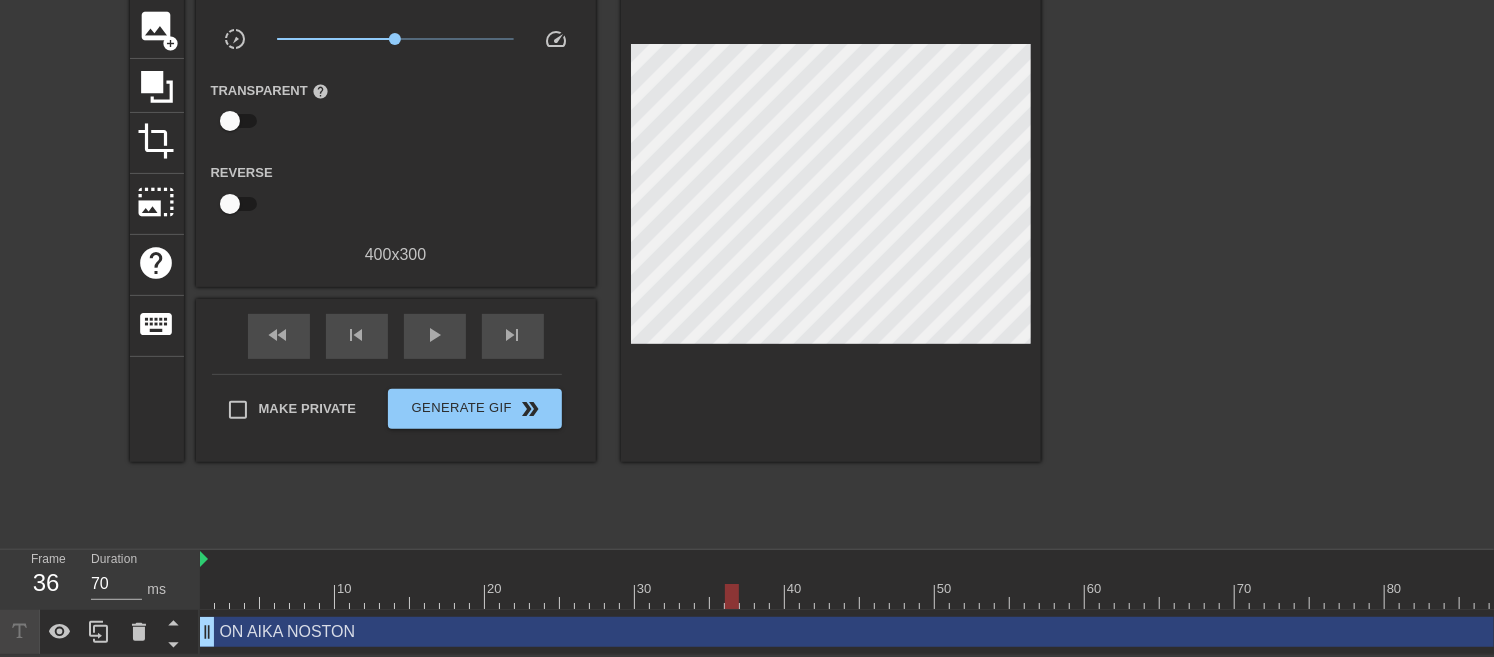 scroll, scrollTop: 155, scrollLeft: 0, axis: vertical 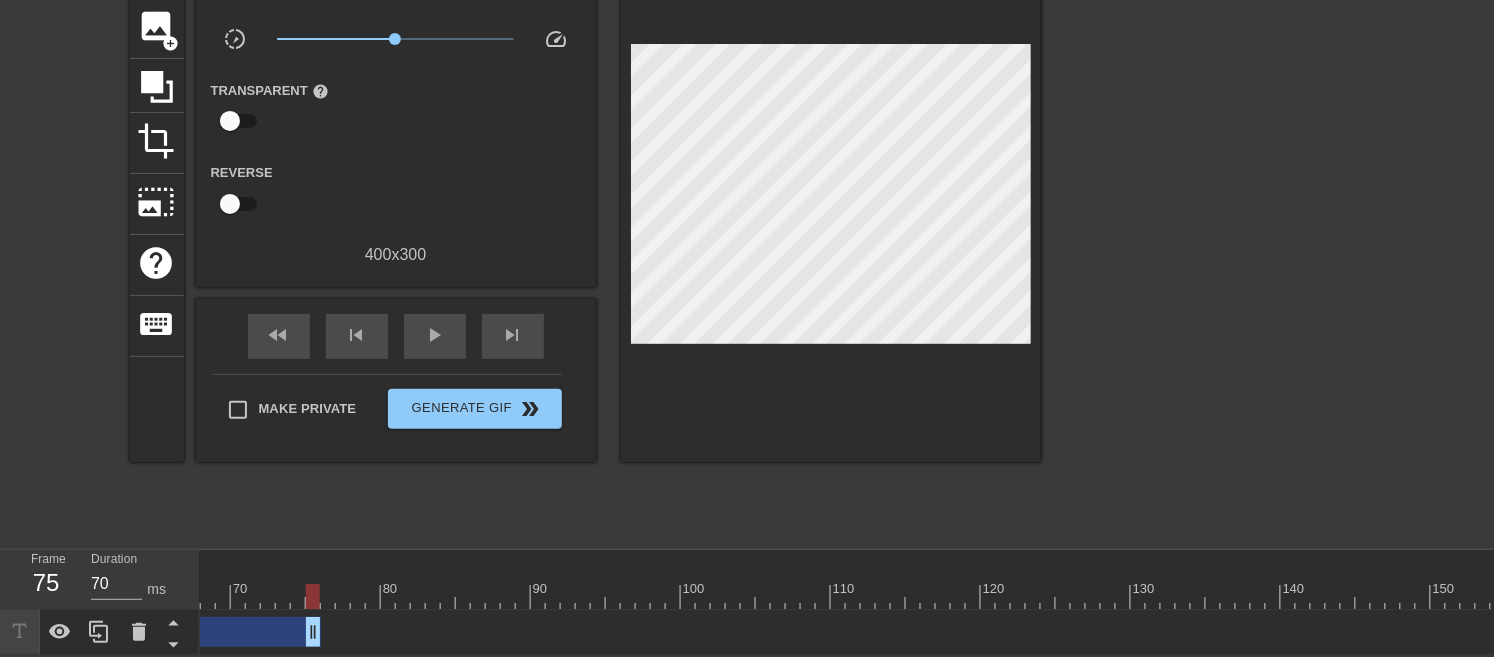 drag, startPoint x: 1488, startPoint y: 611, endPoint x: 298, endPoint y: 646, distance: 1190.5146 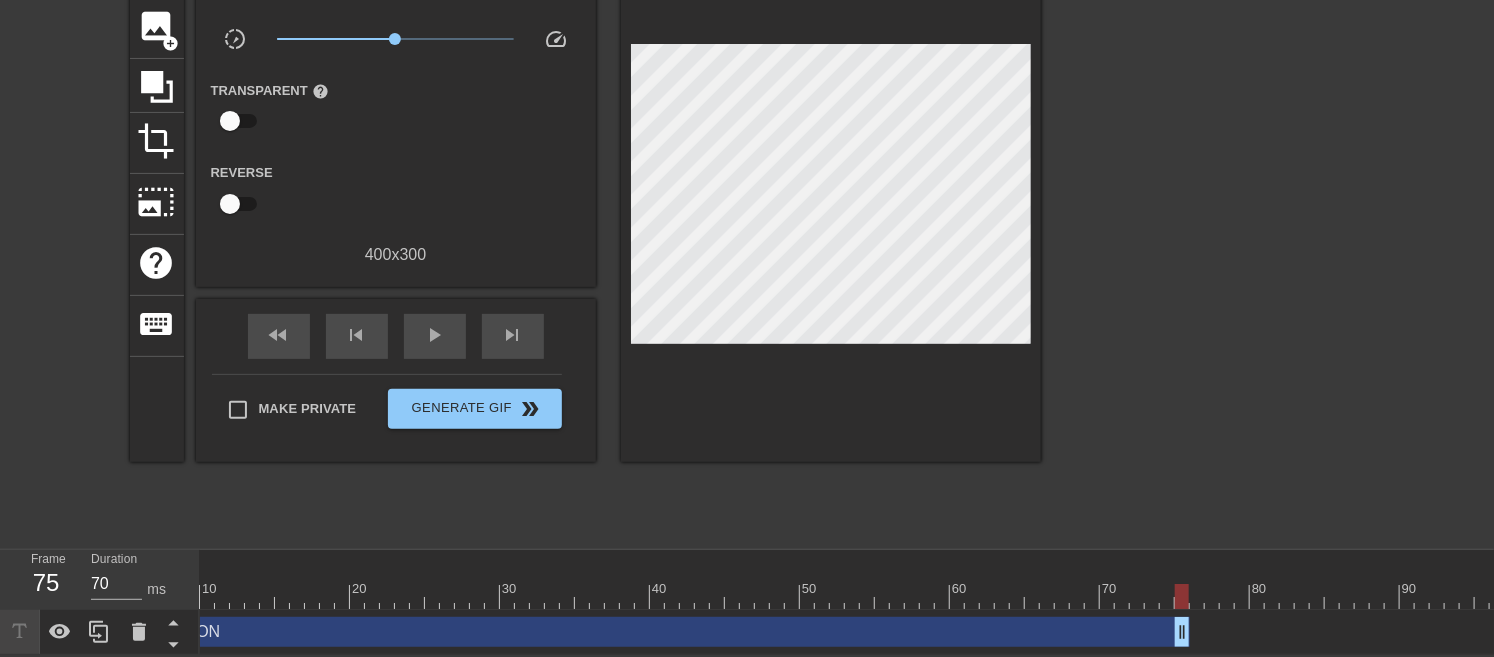 scroll, scrollTop: 0, scrollLeft: 130, axis: horizontal 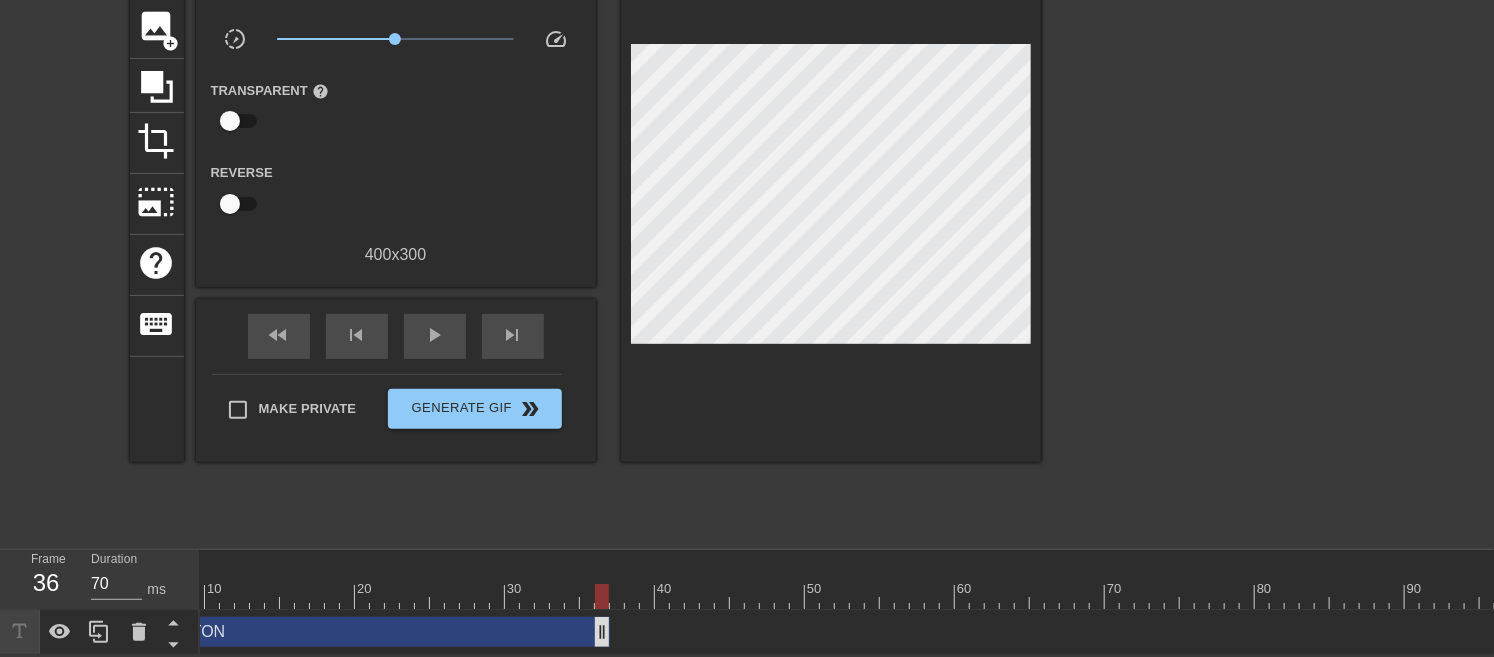 drag, startPoint x: 1185, startPoint y: 616, endPoint x: 603, endPoint y: 606, distance: 582.0859 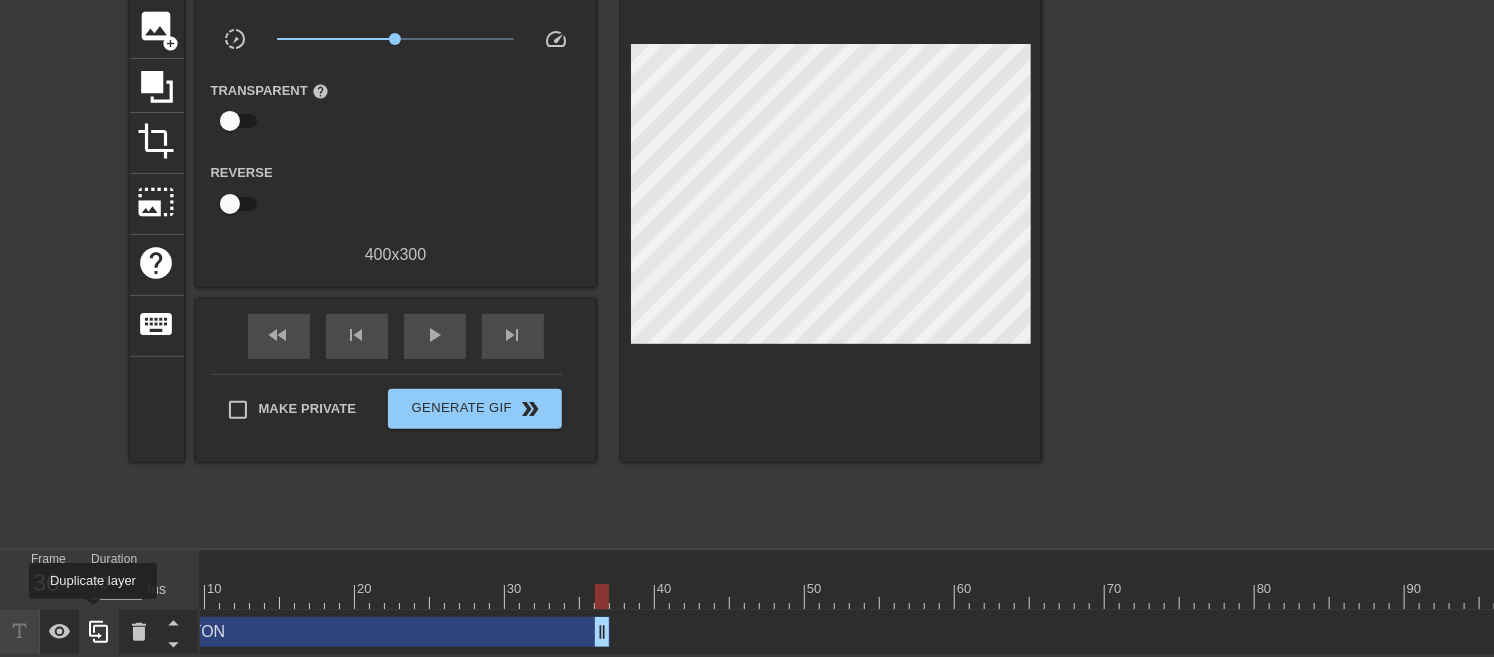 click 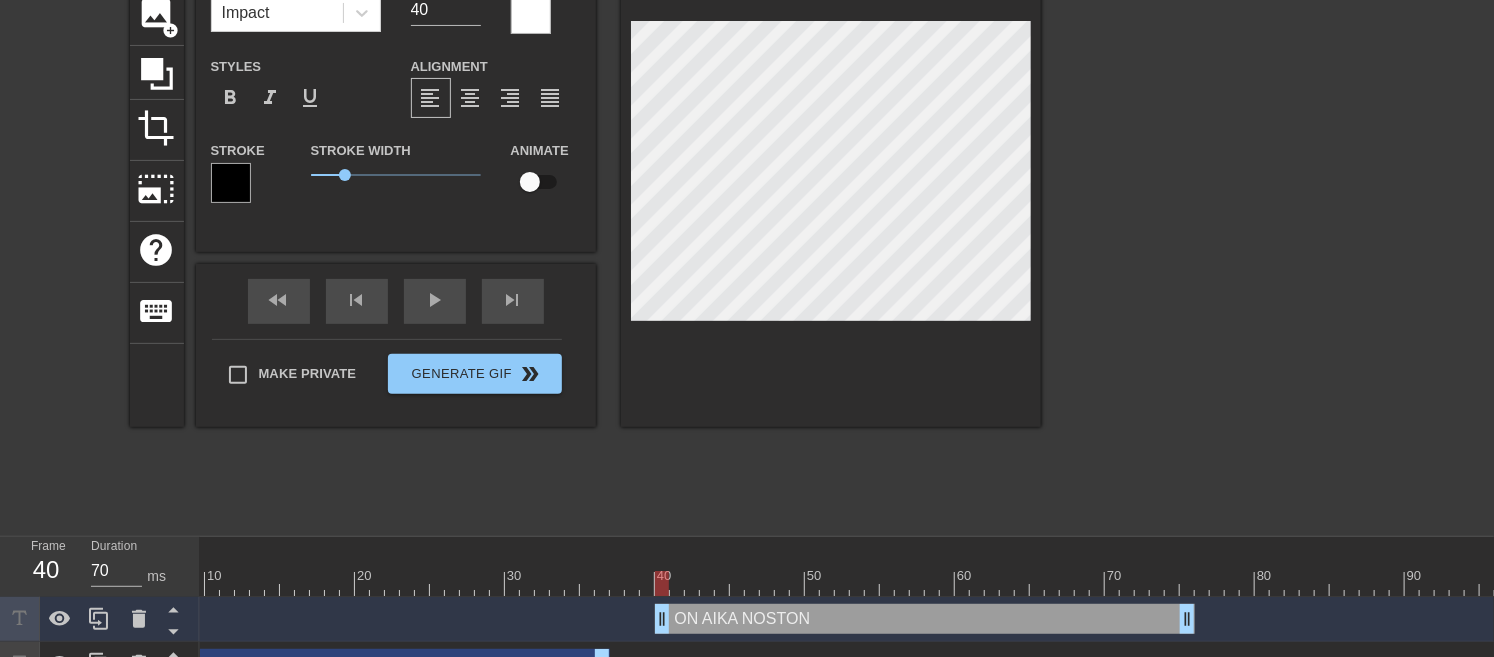 drag, startPoint x: 464, startPoint y: 622, endPoint x: 1054, endPoint y: 678, distance: 592.6517 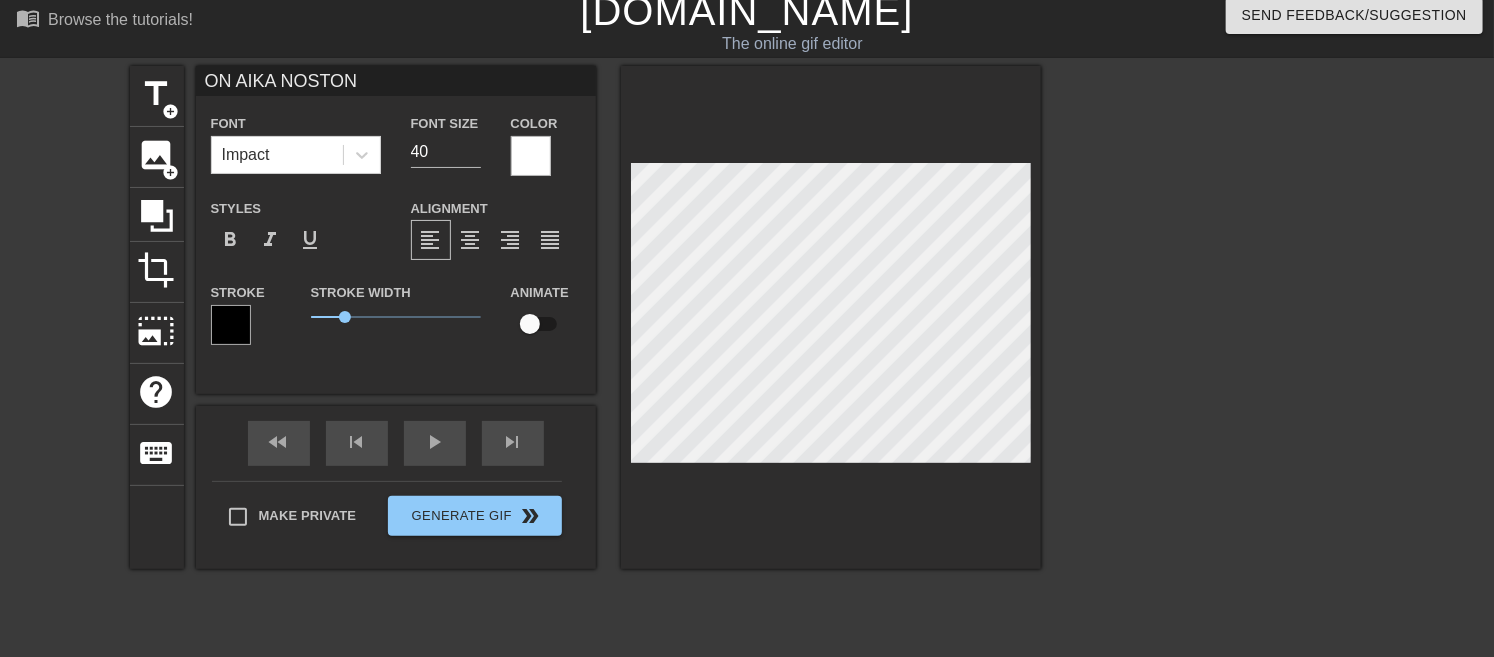scroll, scrollTop: 0, scrollLeft: 0, axis: both 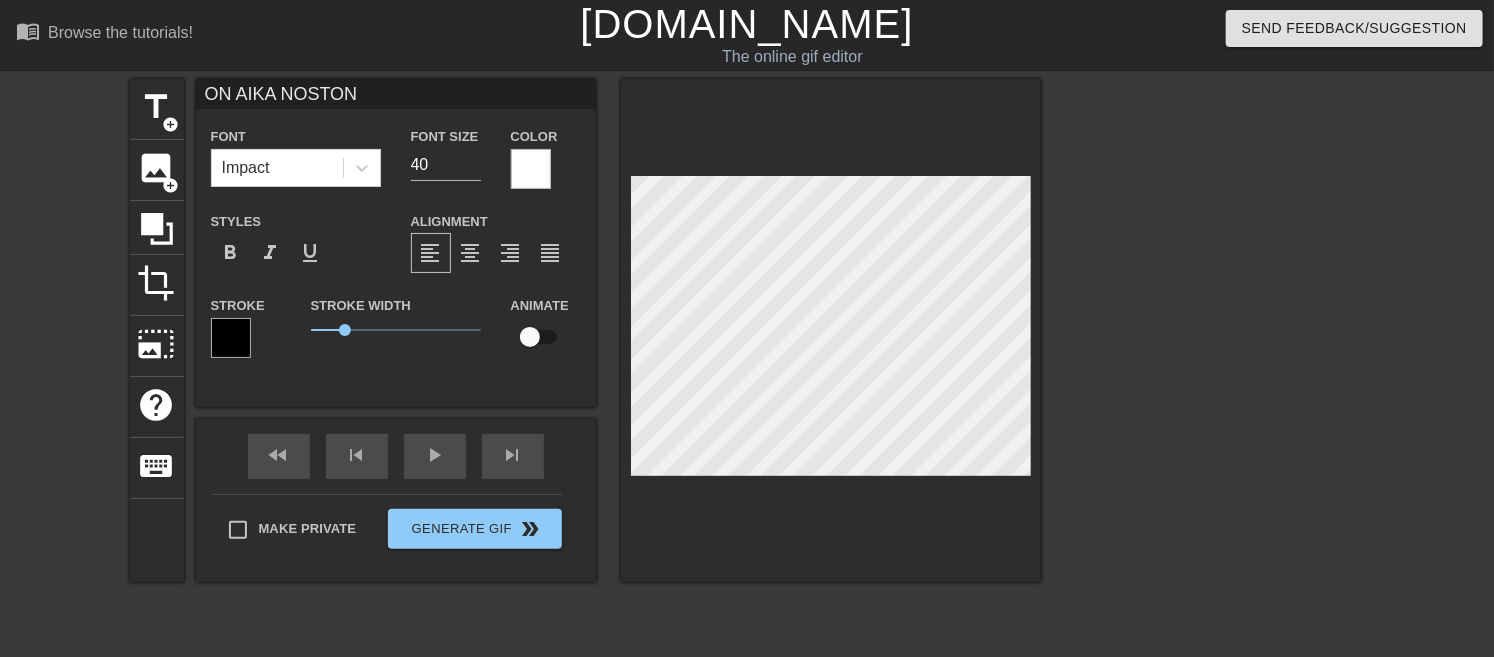 click on "menu_book Browse the tutorials!" at bounding box center (255, 34) 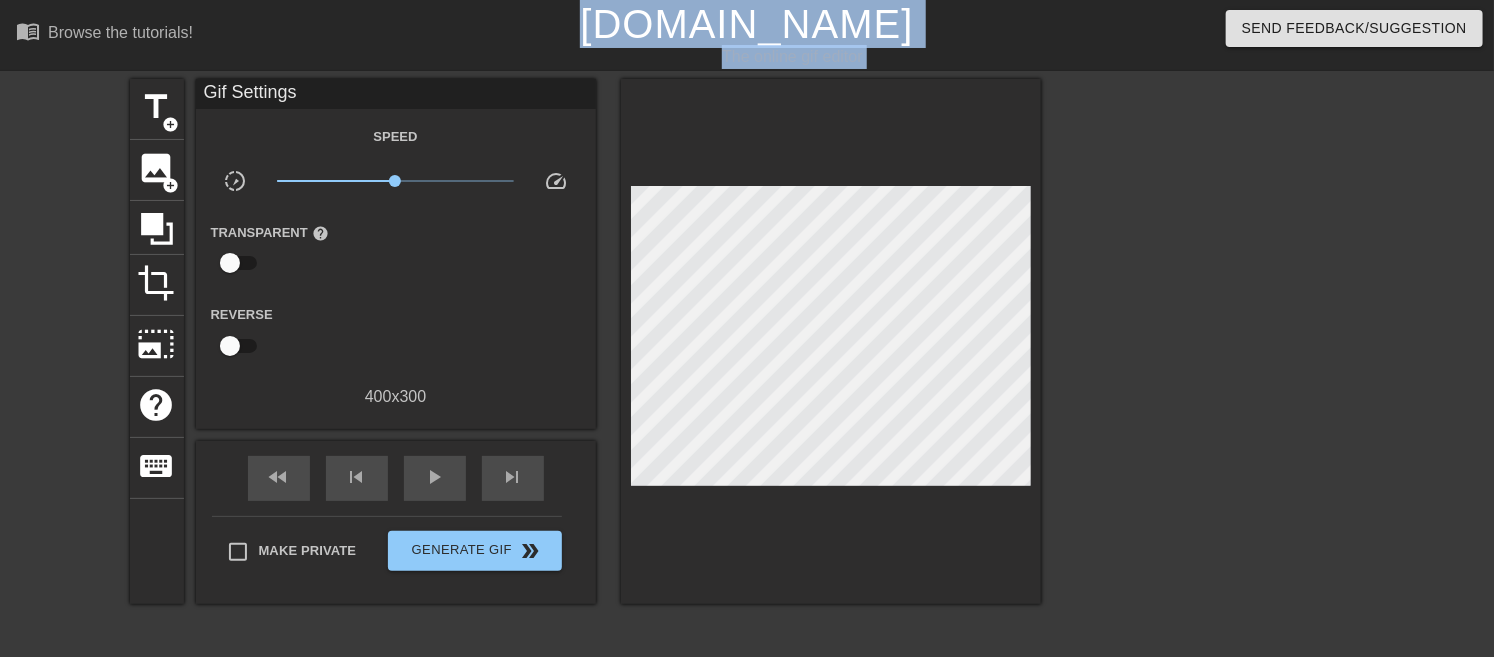 click on "menu_book Browse the tutorials! [DOMAIN_NAME] The online gif editor Send Feedback/Suggestion title add_circle image add_circle crop photo_size_select_large help keyboard Gif Settings Speed slow_motion_video x1.00 speed Transparent help Reverse 400  x  300 fast_rewind skip_previous play_arrow skip_next Make Private Generate Gif double_arrow     Frame 40 Duration 70 ms                                       10                                         20                                         30                                         40                                         50                                         60                                         70                                         80                                         90                                         100" at bounding box center (747, 421) 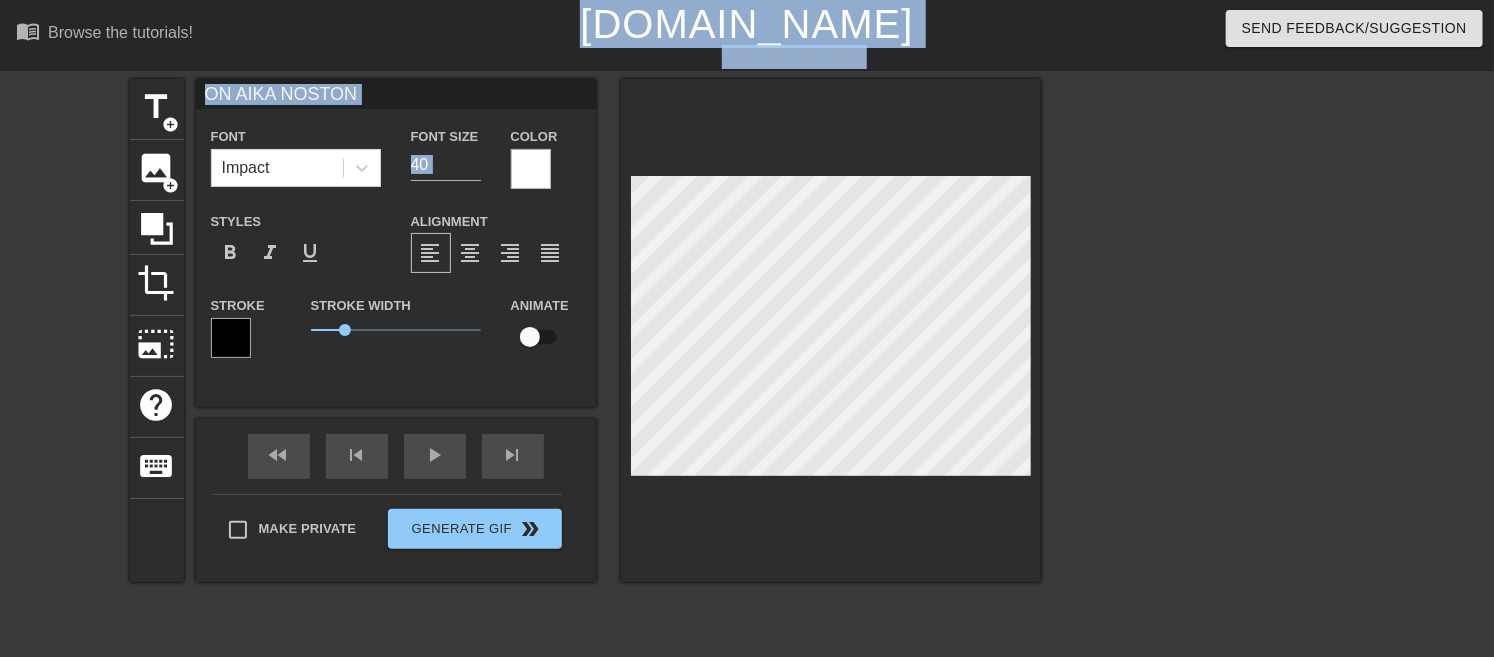 click on "ON AIKA NOSTON" at bounding box center (396, 94) 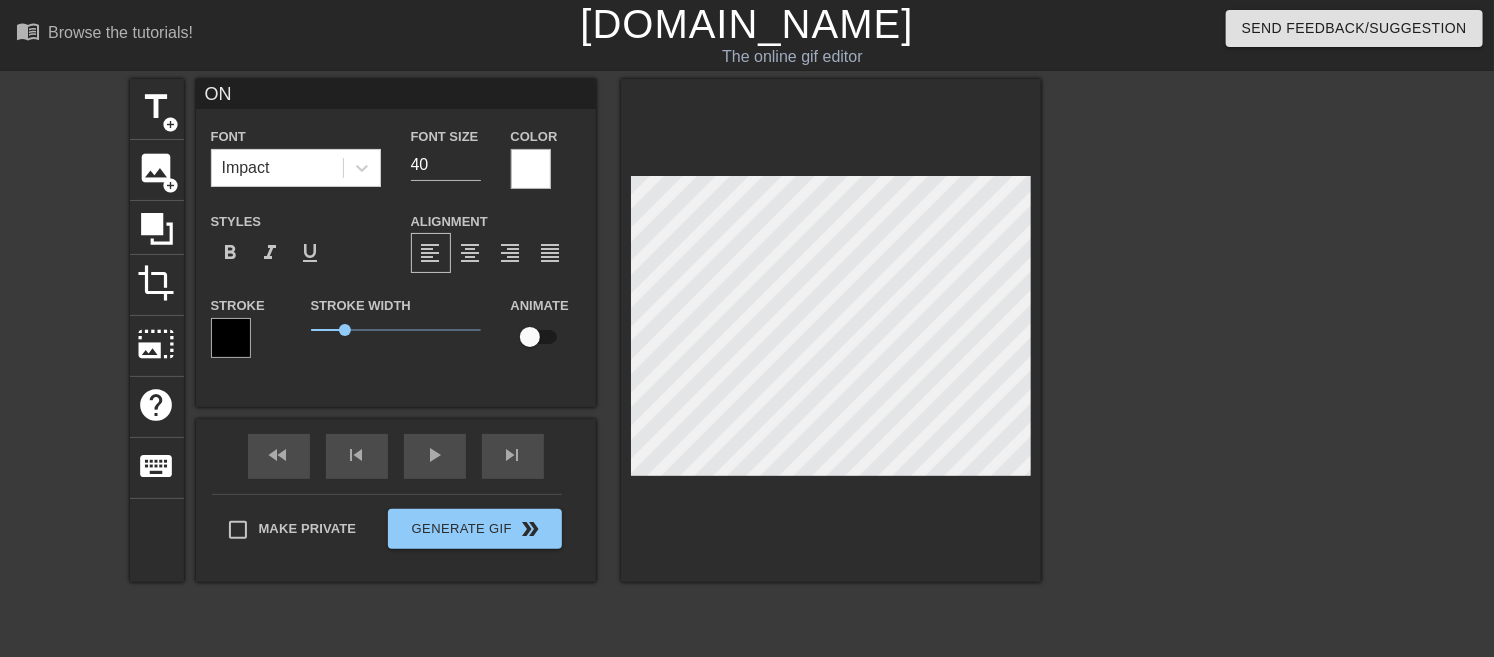 type on "O" 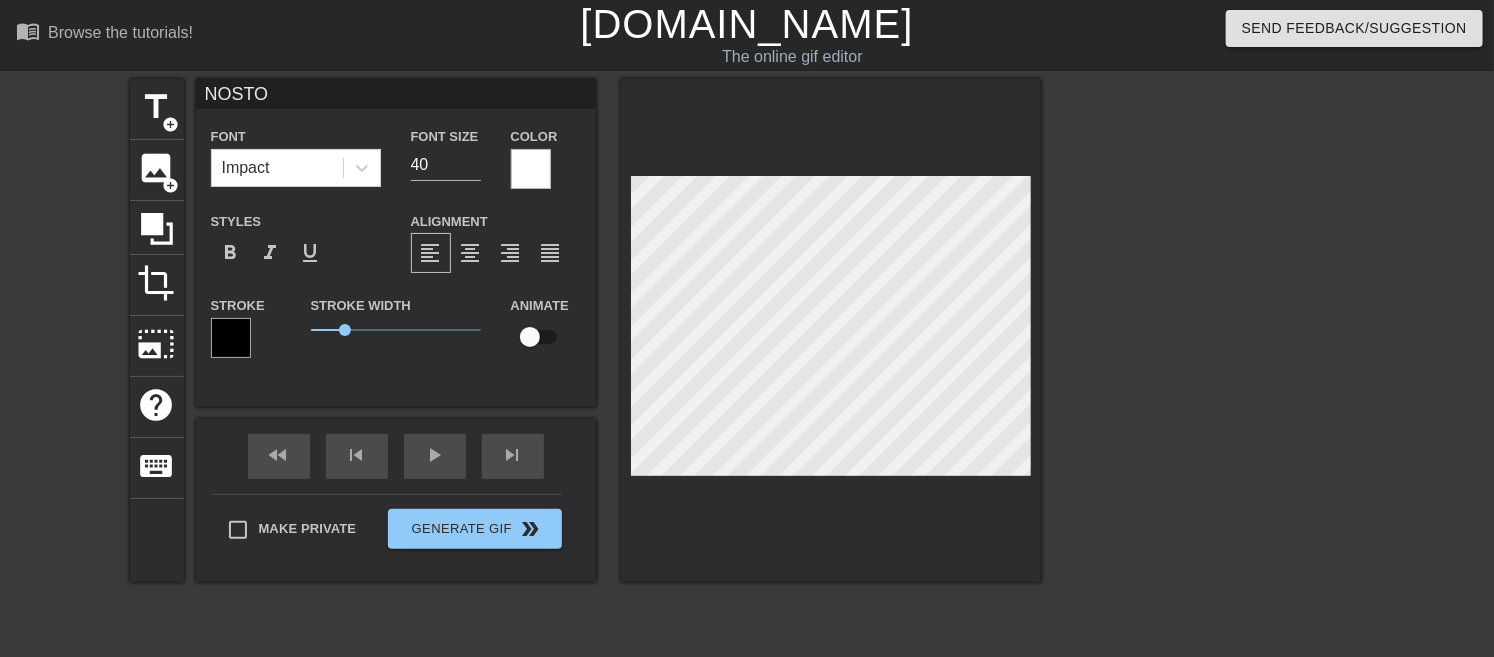 type on "NOSTO" 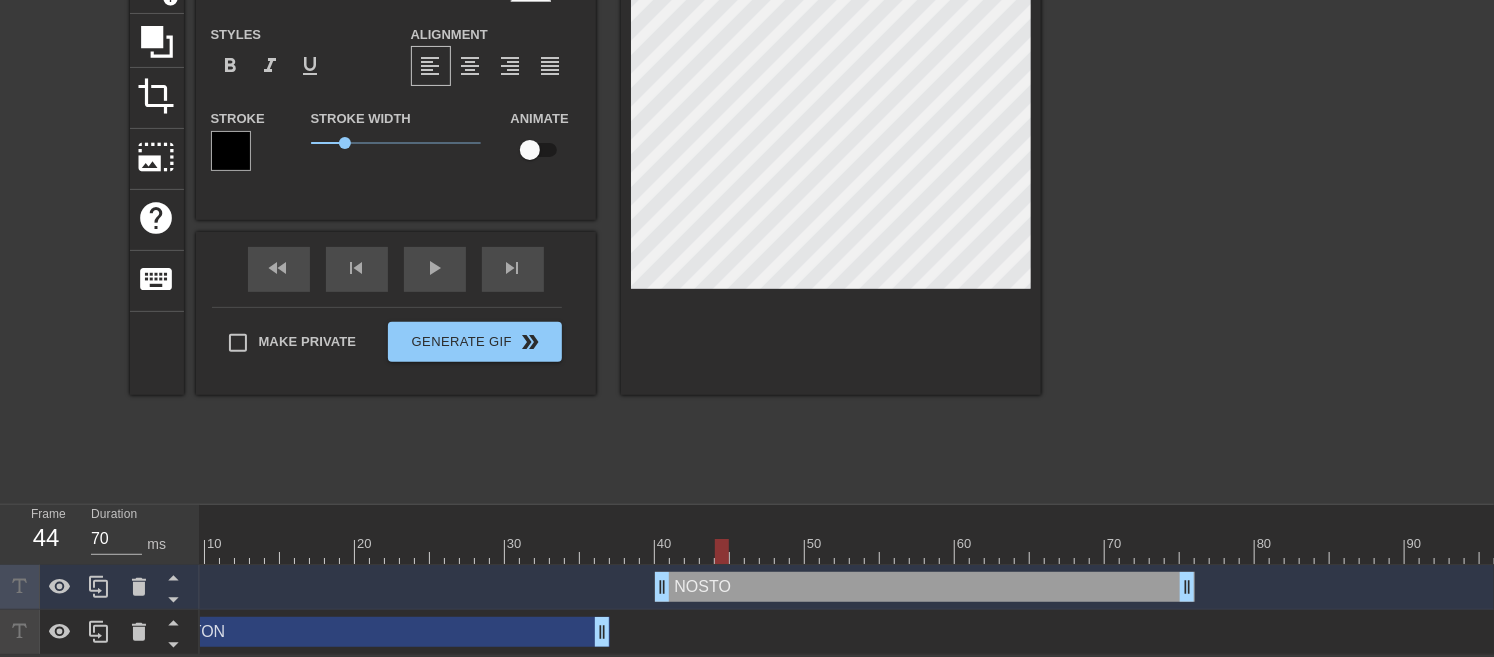 scroll, scrollTop: 201, scrollLeft: 0, axis: vertical 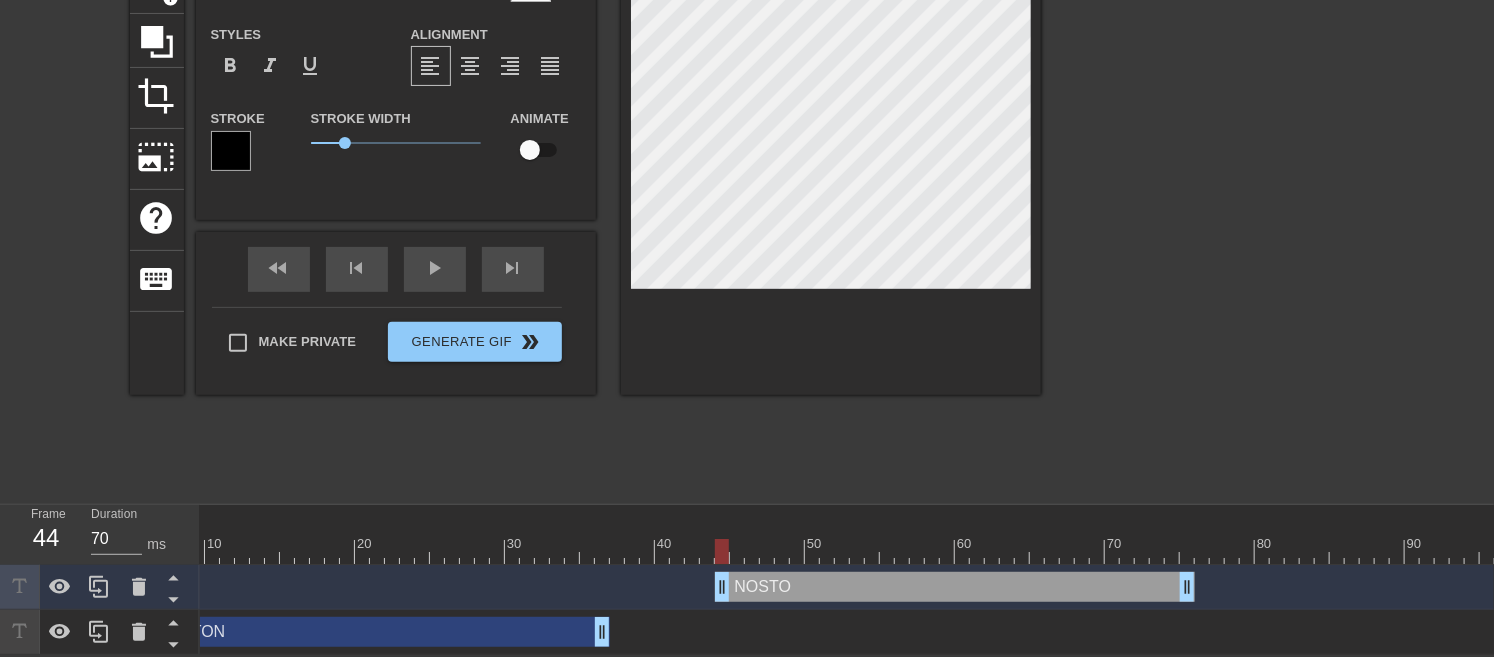 drag, startPoint x: 660, startPoint y: 570, endPoint x: 725, endPoint y: 587, distance: 67.18631 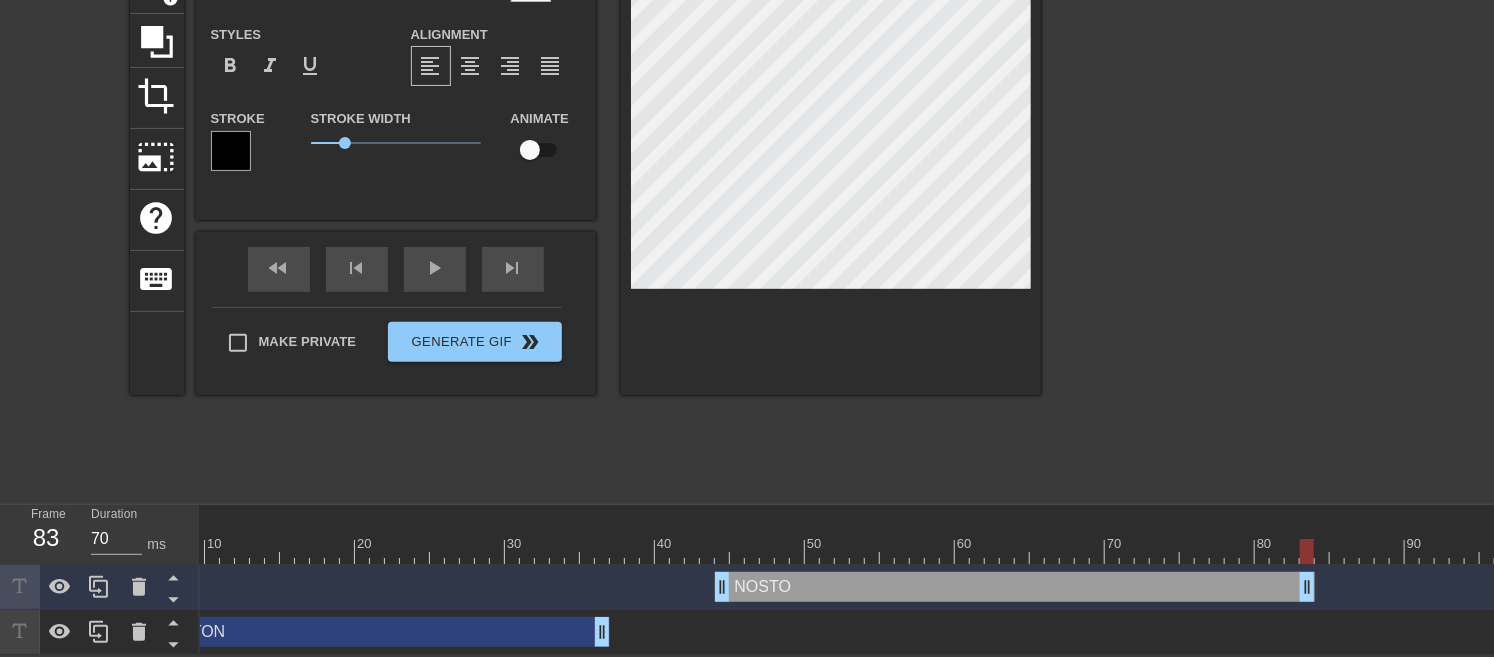 drag, startPoint x: 1183, startPoint y: 563, endPoint x: 1308, endPoint y: 597, distance: 129.5415 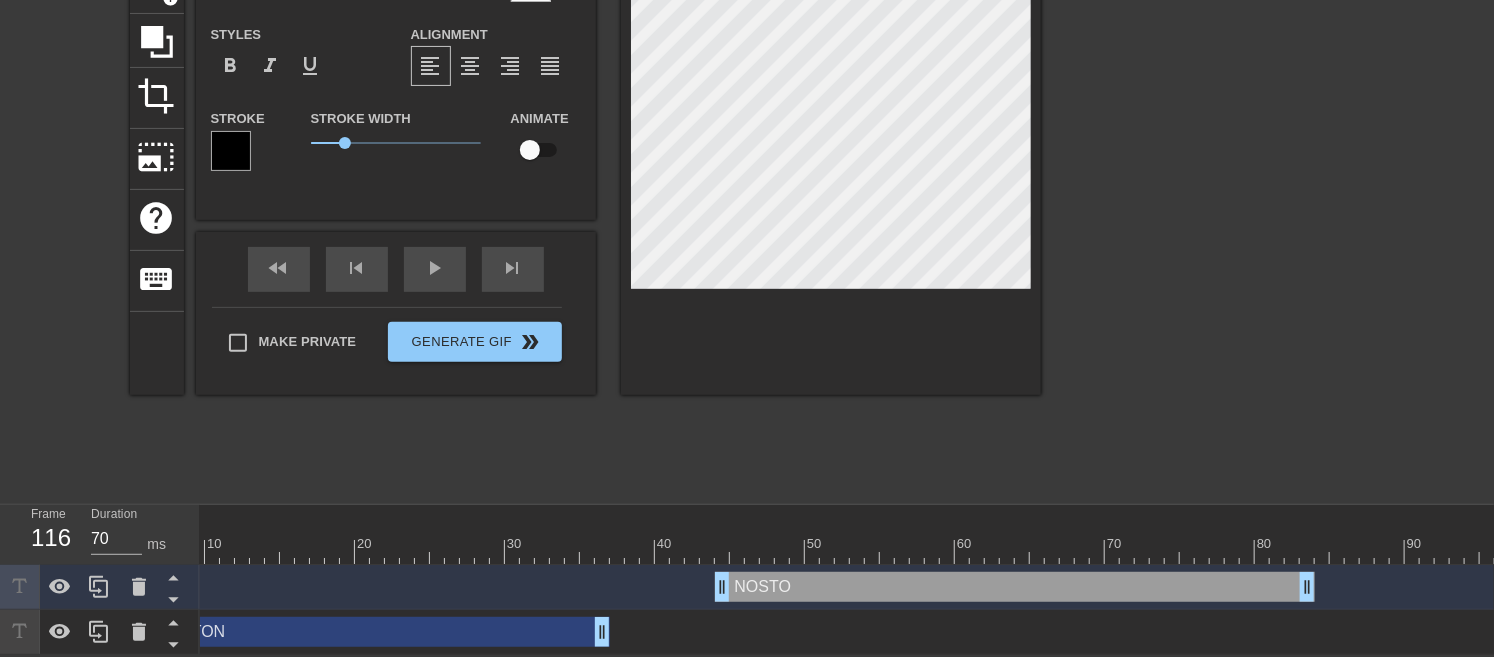 click at bounding box center (1215, 192) 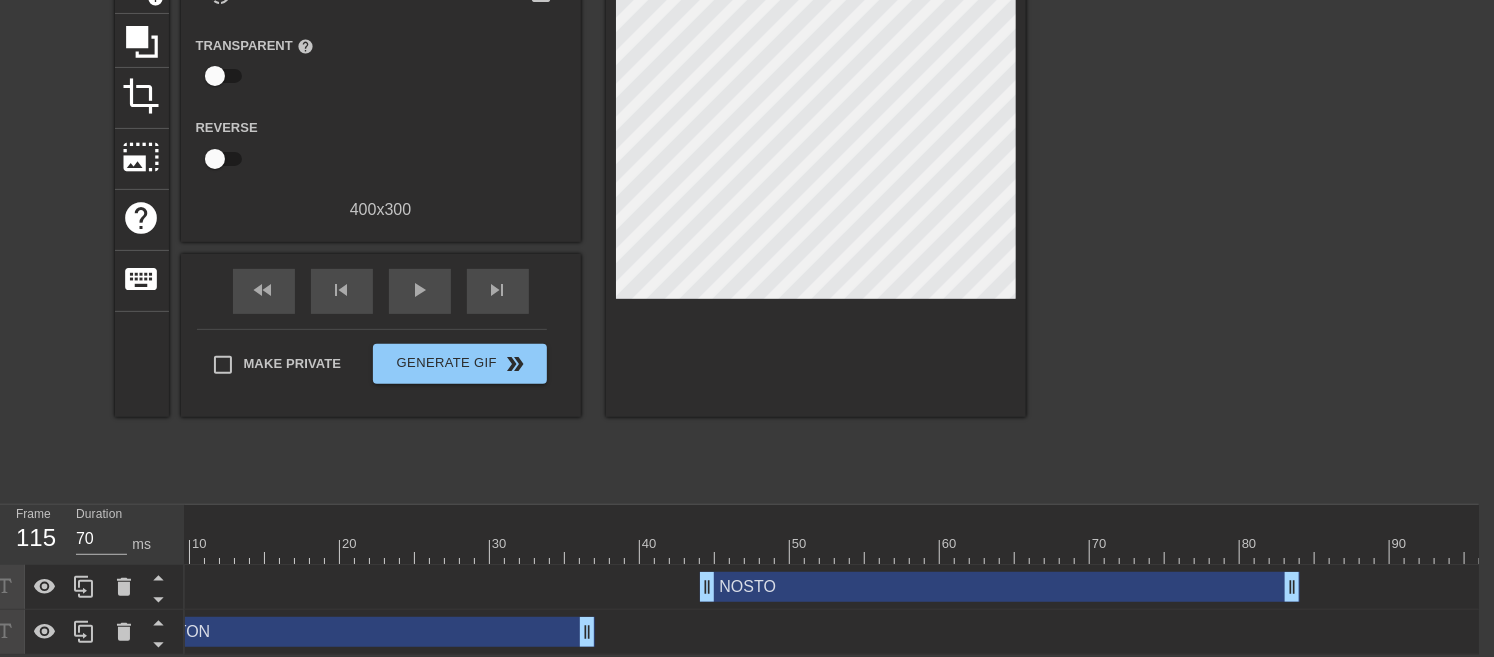 scroll, scrollTop: 201, scrollLeft: 15, axis: both 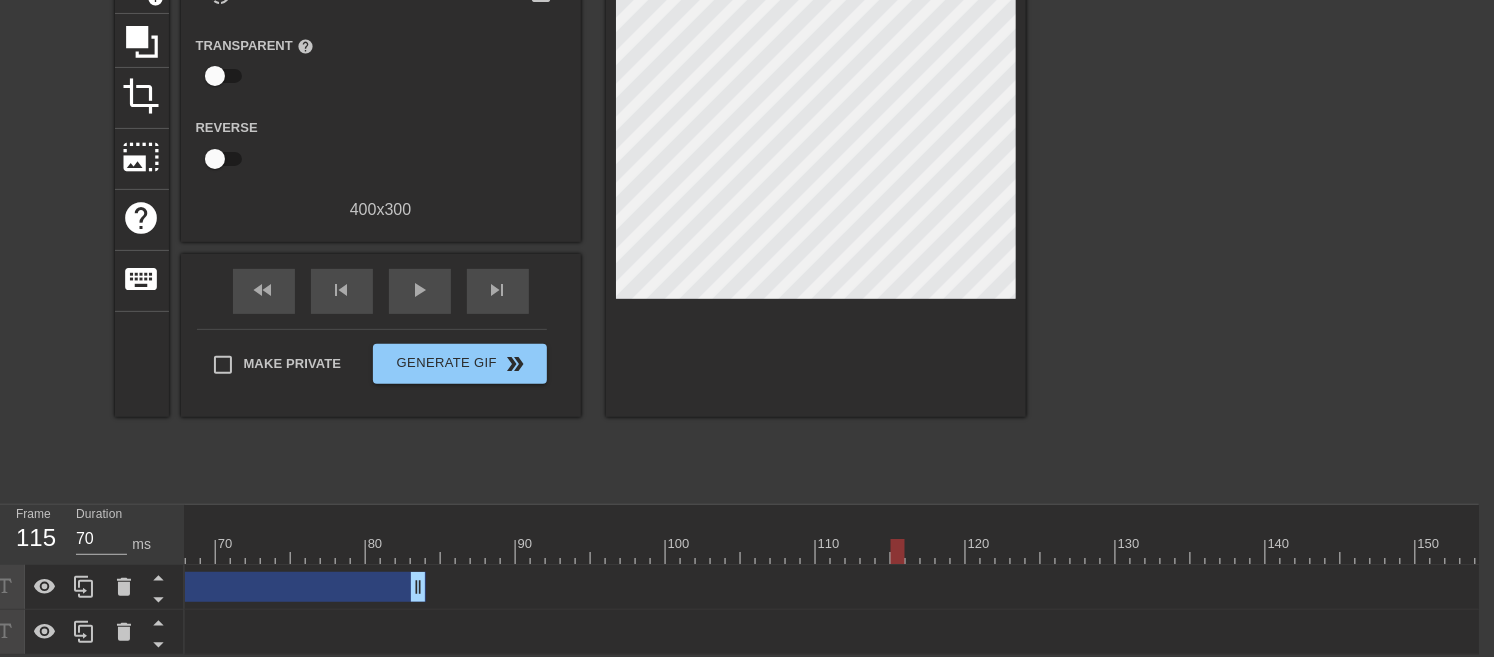 click on "NOSTO drag_handle drag_handle" at bounding box center [126, 587] 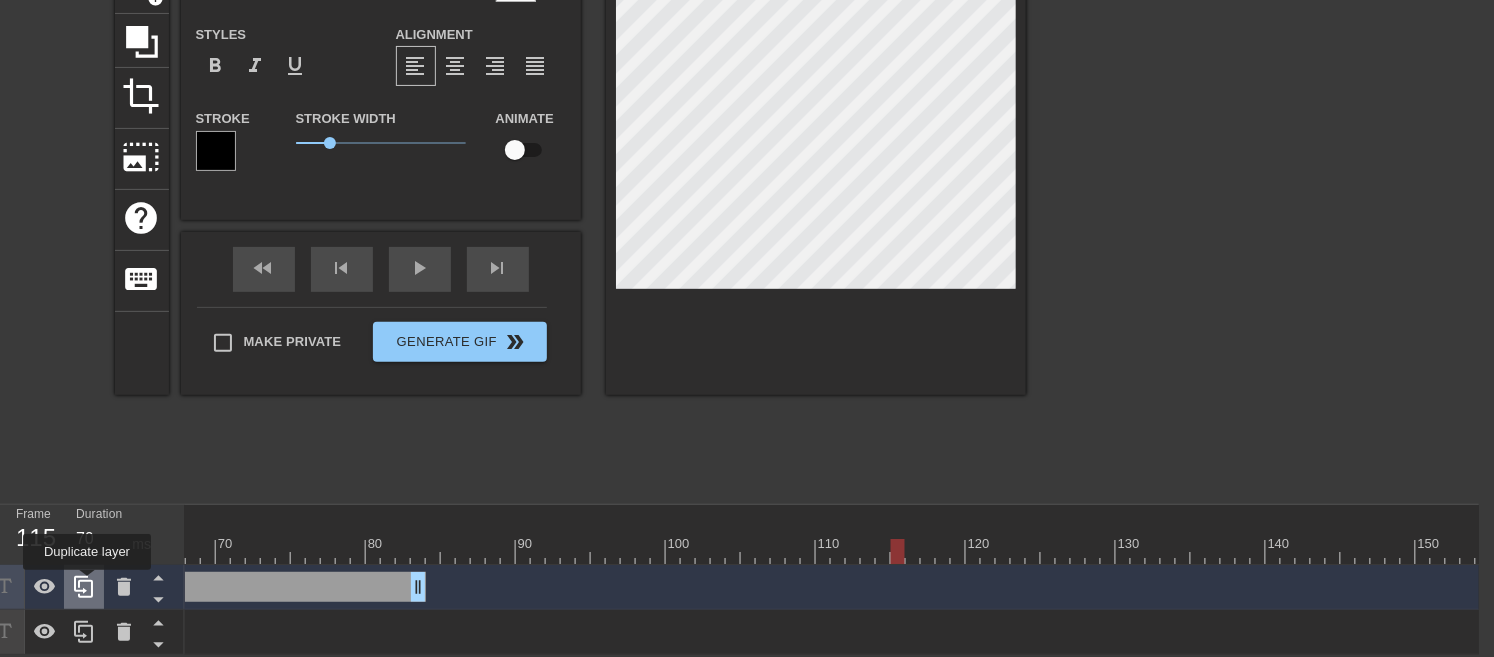 click 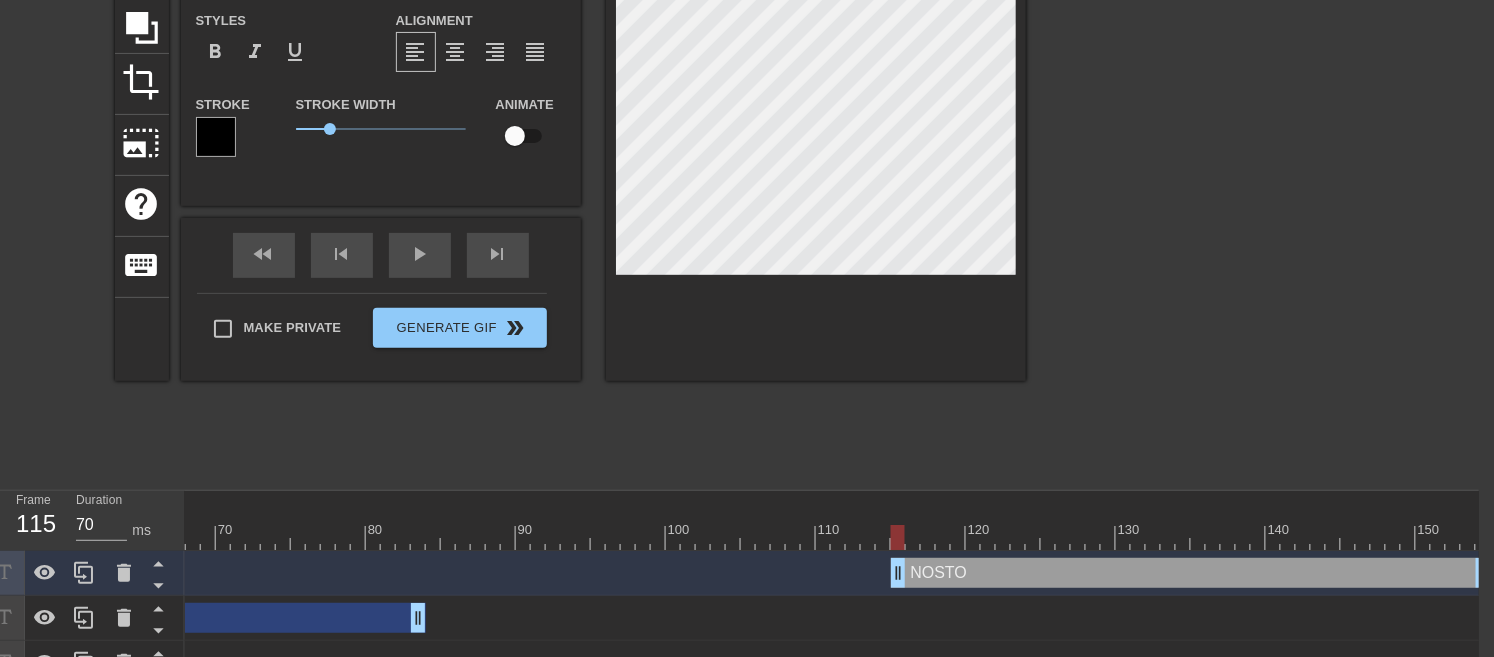 drag, startPoint x: 348, startPoint y: 572, endPoint x: 1510, endPoint y: 511, distance: 1163.6 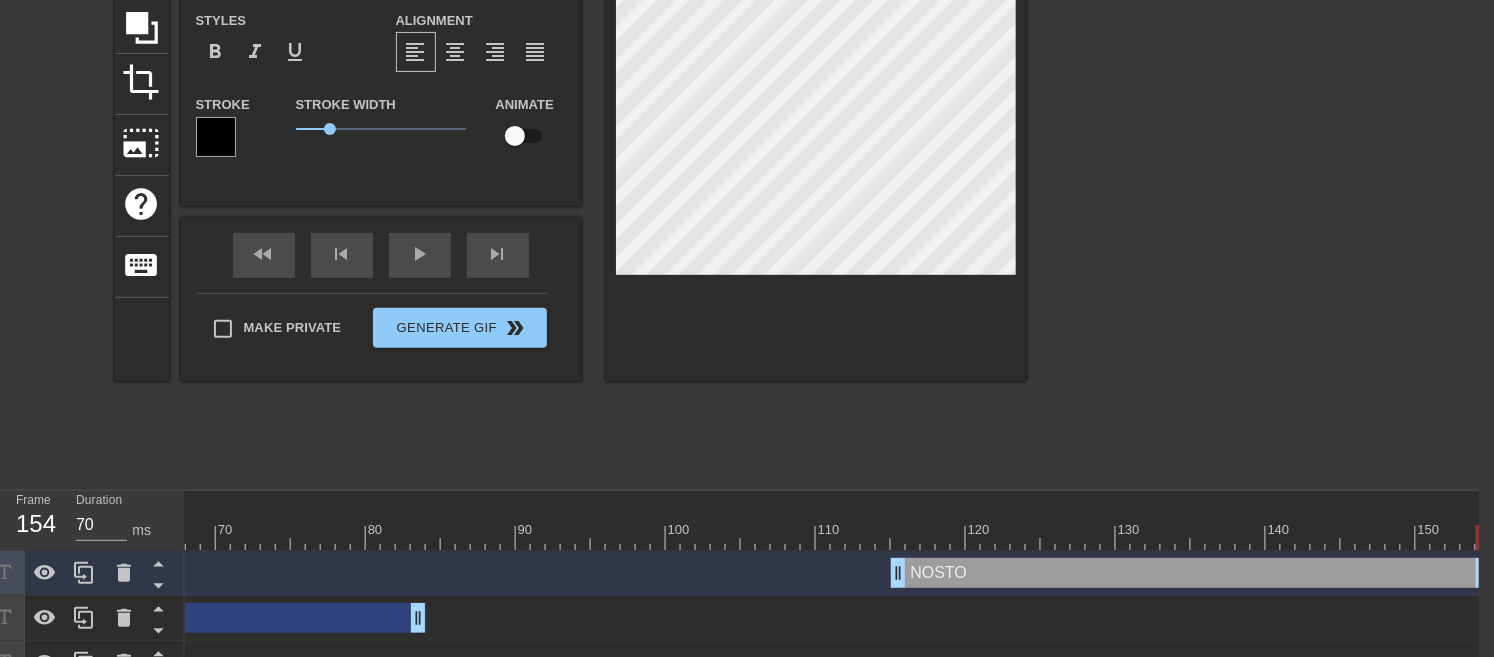 drag, startPoint x: 1478, startPoint y: 564, endPoint x: 1510, endPoint y: 572, distance: 32.984844 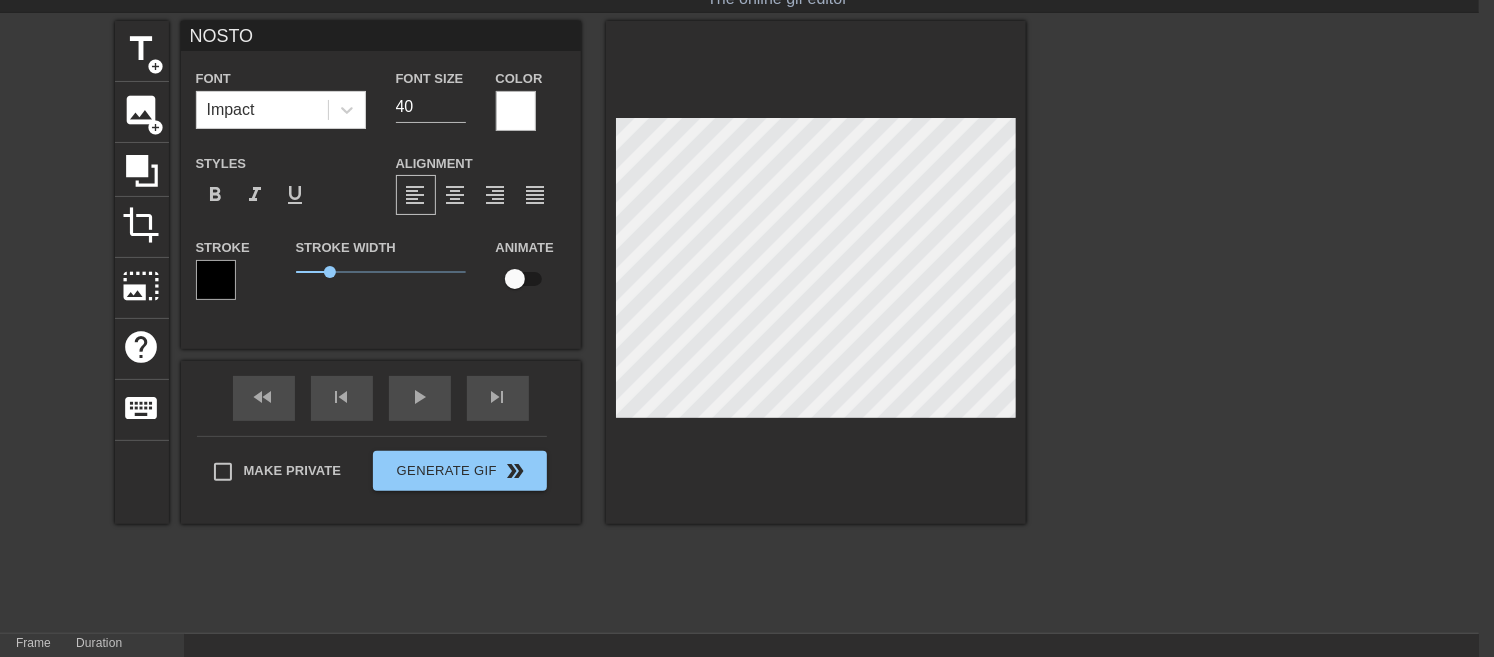 scroll, scrollTop: 0, scrollLeft: 16, axis: horizontal 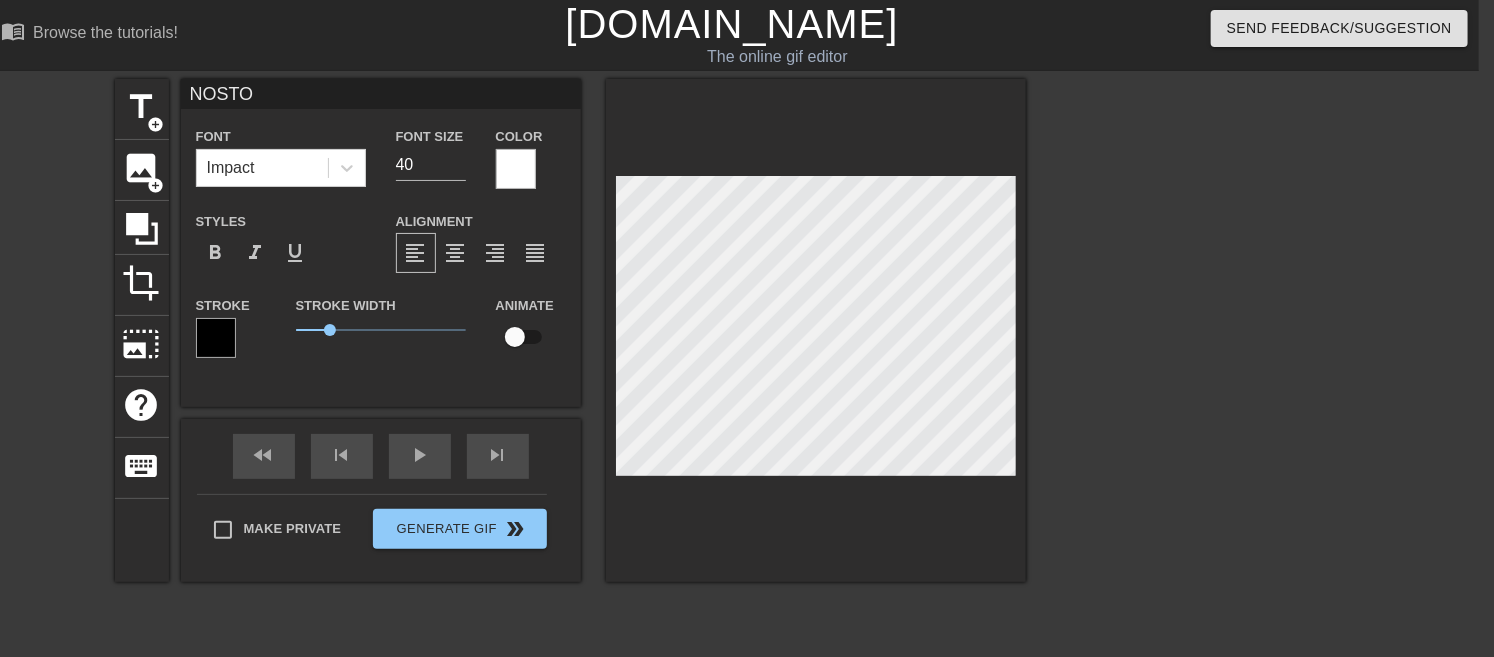 click on "NOSTO" at bounding box center [381, 94] 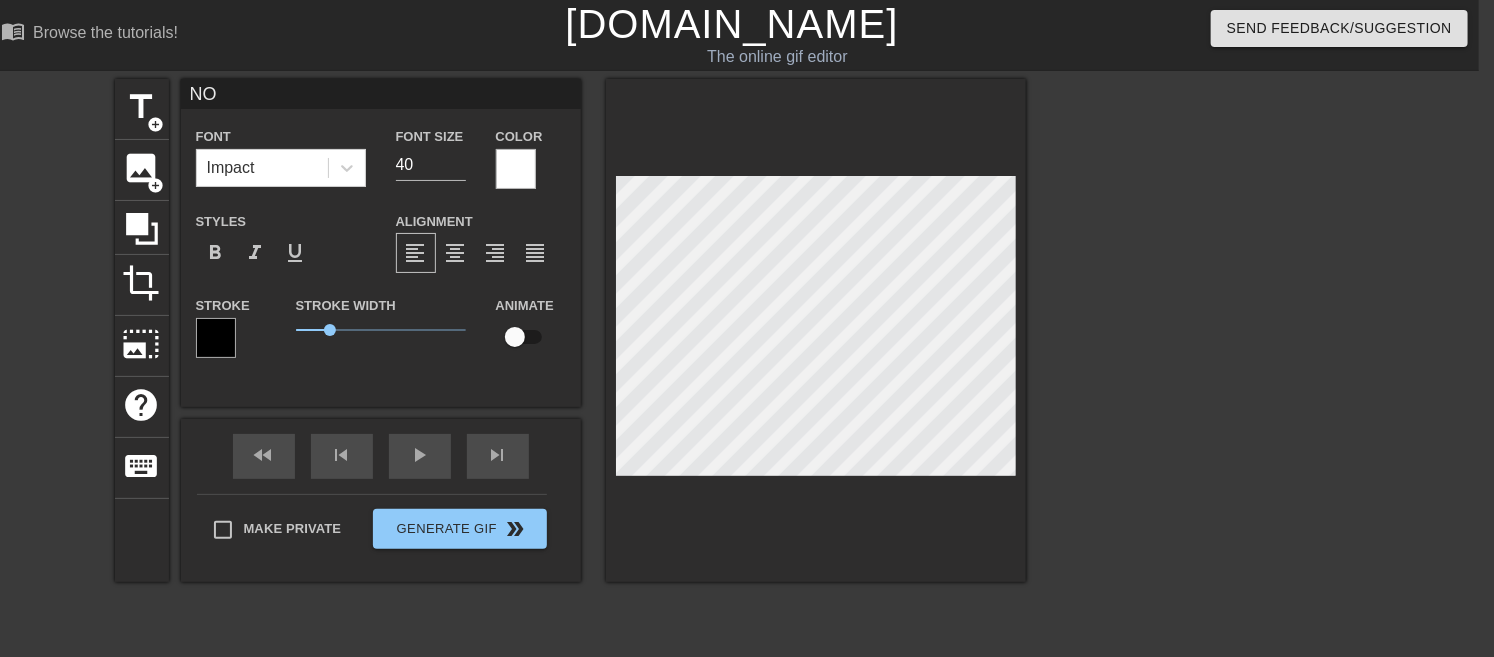 type on "N" 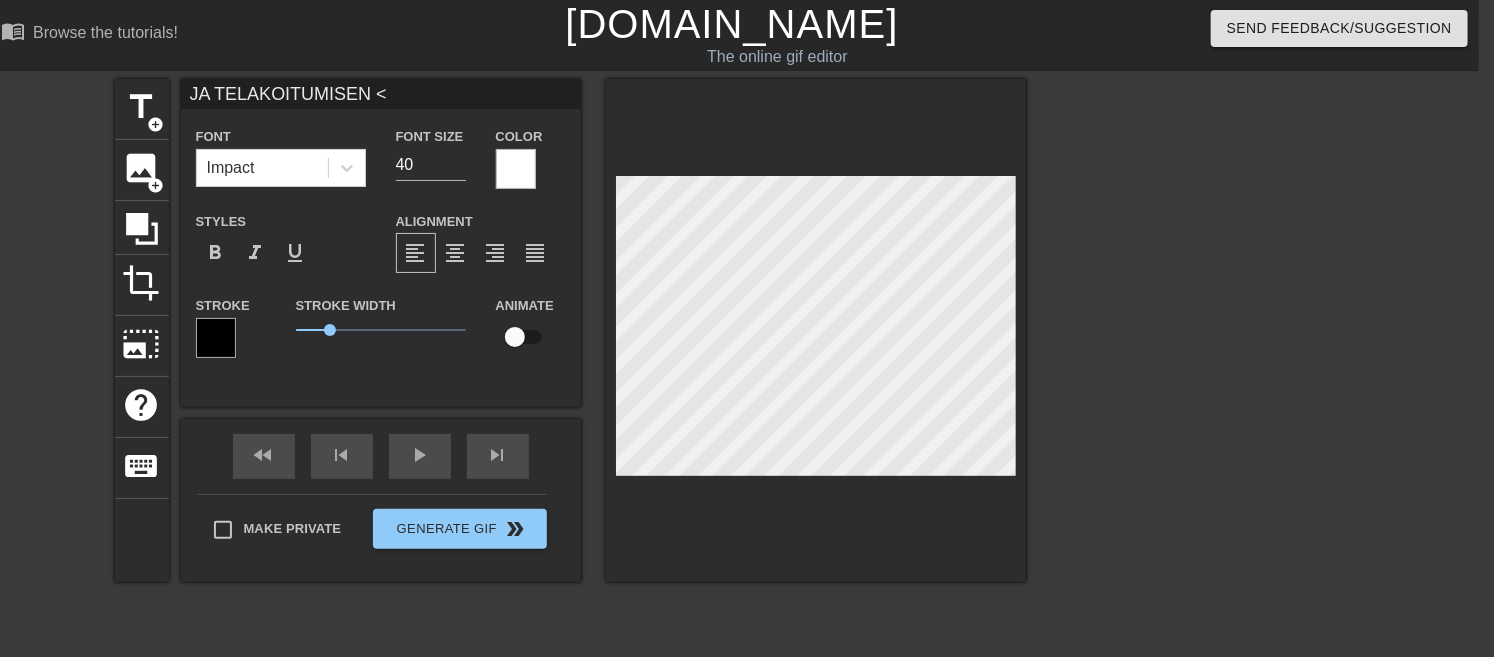 type on "JA TELAKOITUMISEN <3" 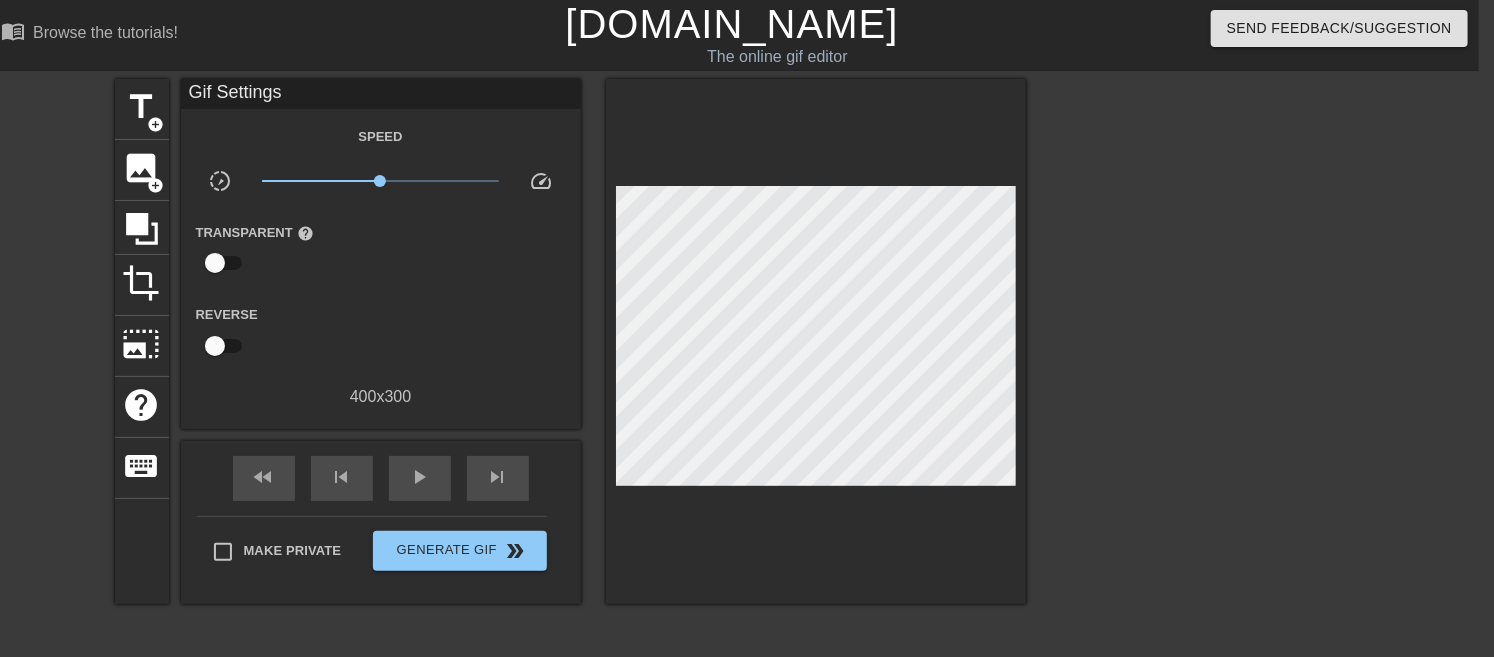 click at bounding box center [1200, 379] 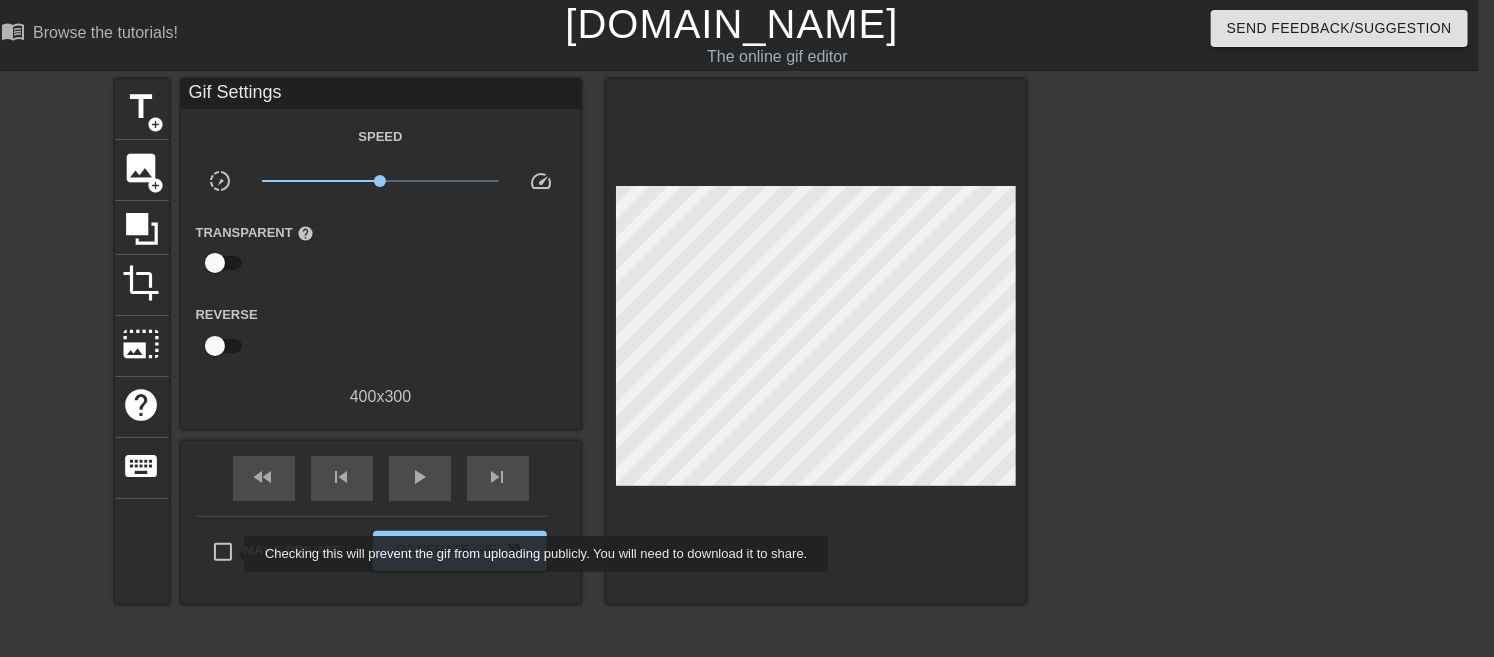 click on "Make Private" at bounding box center [223, 552] 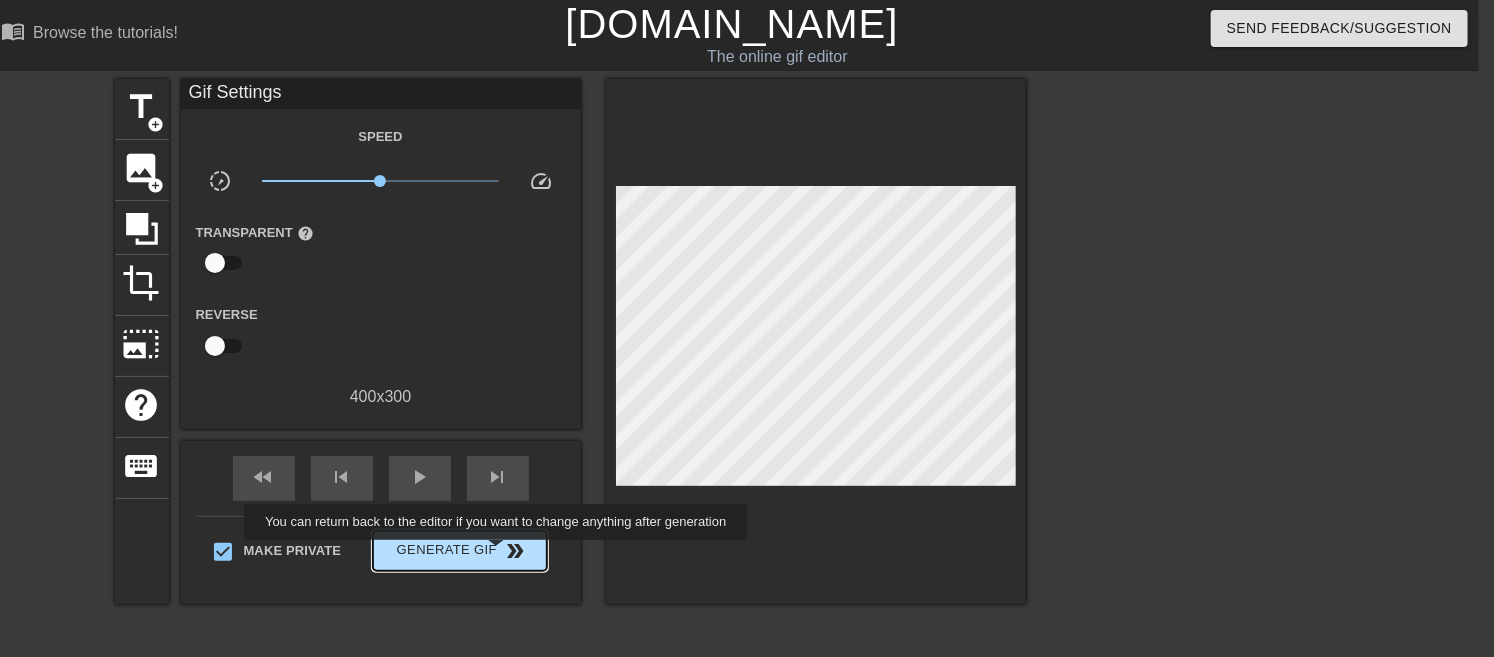 click on "Generate Gif double_arrow" at bounding box center (459, 551) 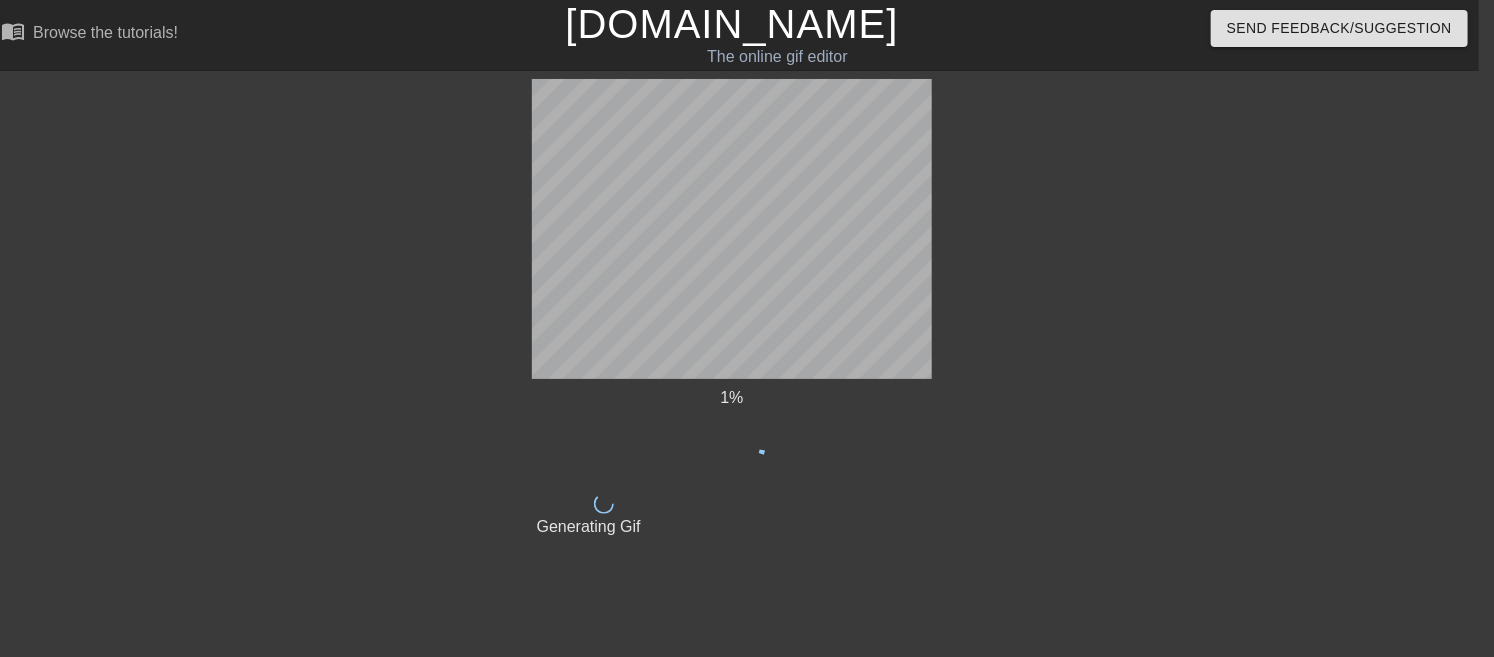 scroll, scrollTop: 0, scrollLeft: 15, axis: horizontal 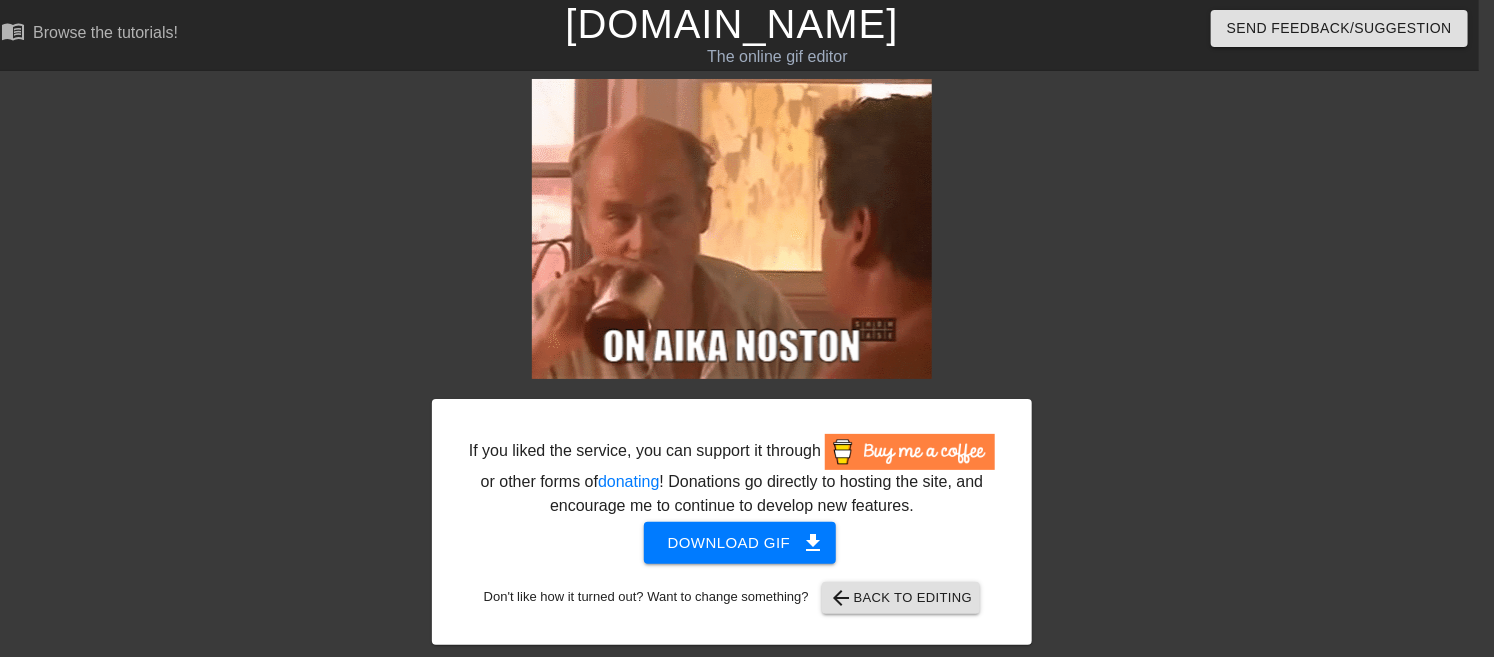 drag, startPoint x: 804, startPoint y: 118, endPoint x: 1218, endPoint y: 223, distance: 427.10773 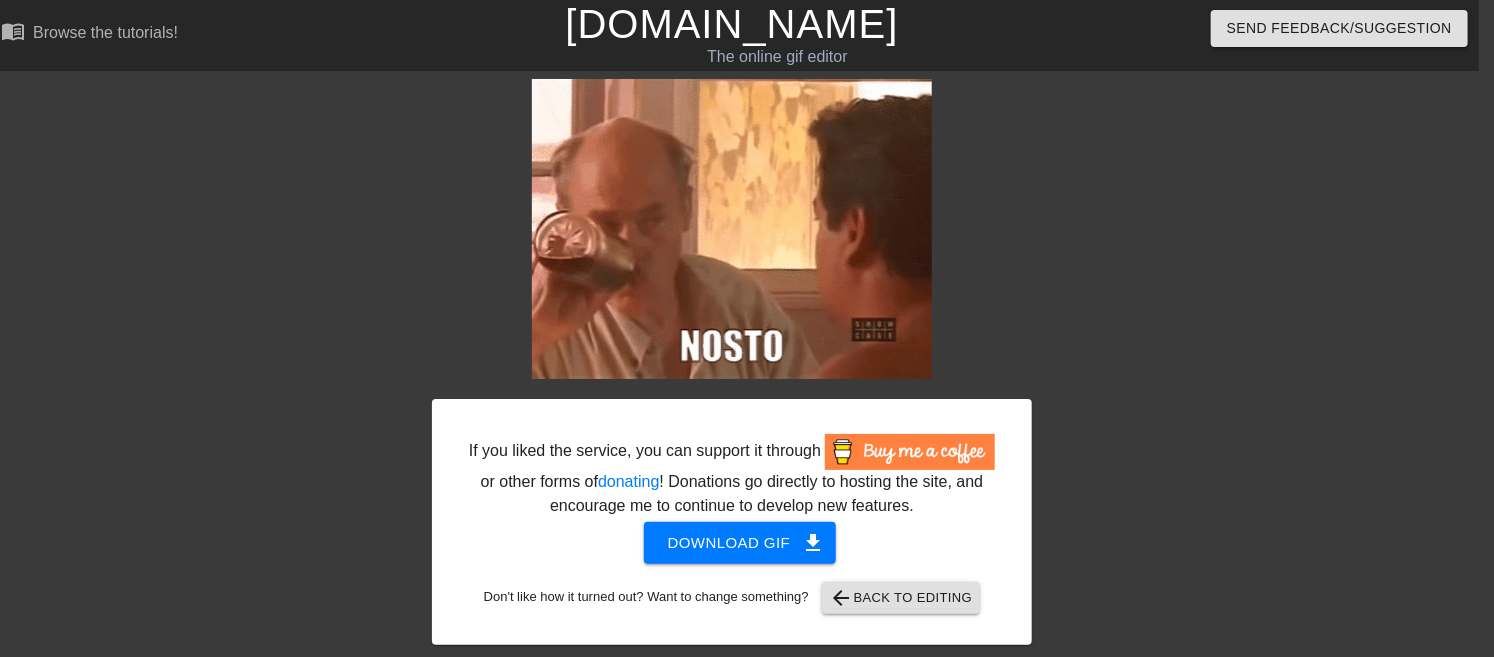 click at bounding box center (1206, 379) 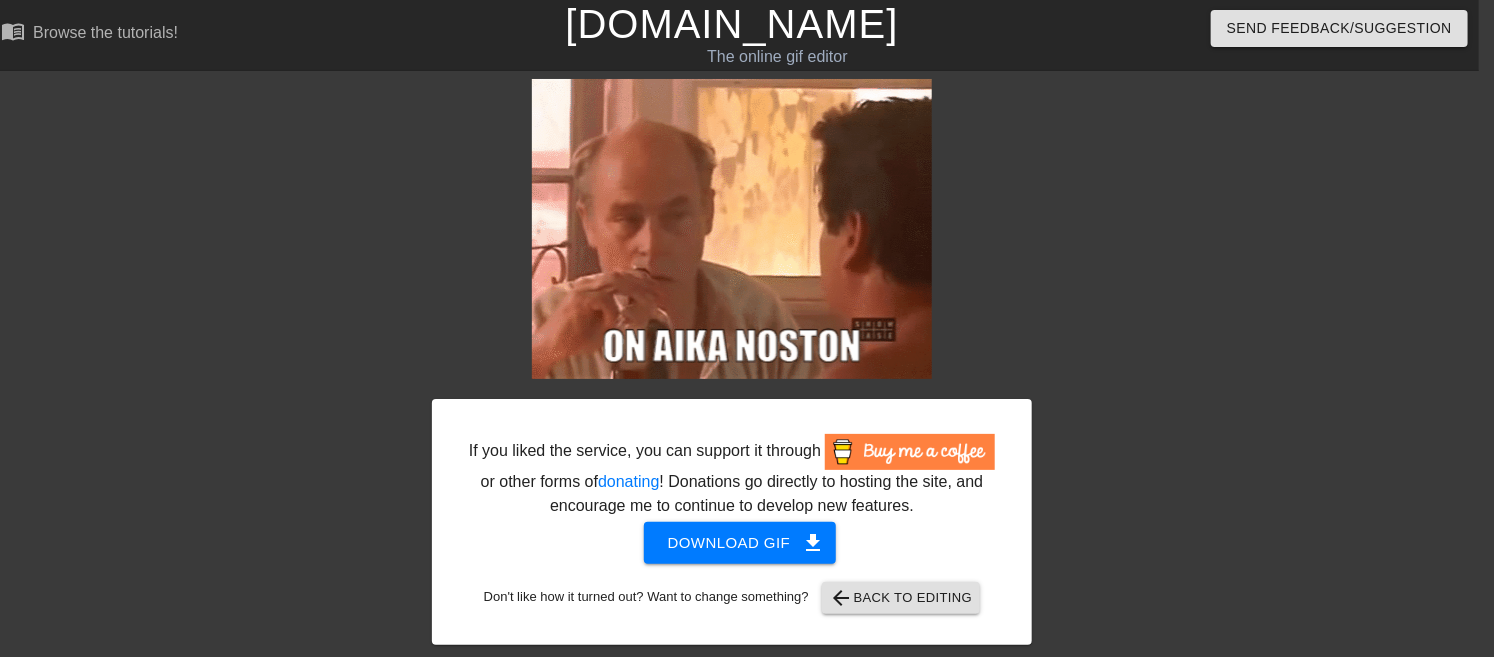 click on "[DOMAIN_NAME]" at bounding box center [731, 24] 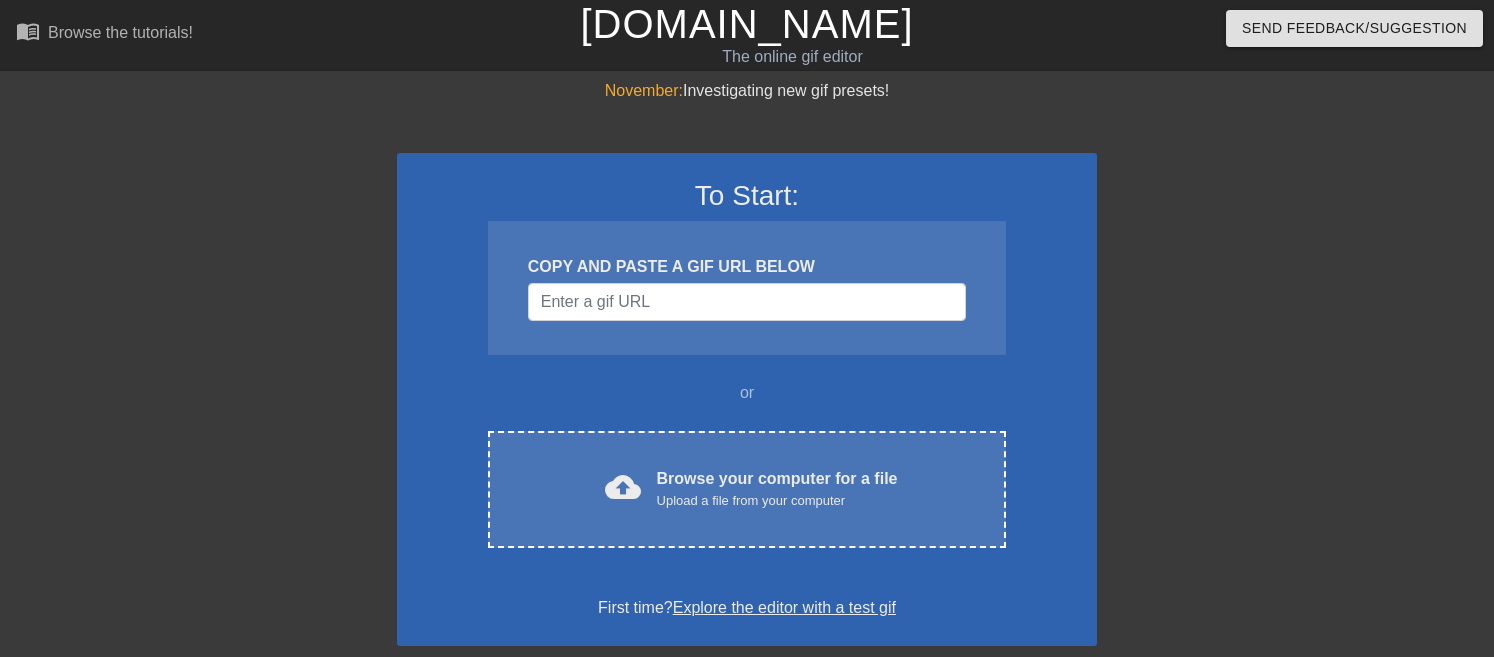 scroll, scrollTop: 0, scrollLeft: 0, axis: both 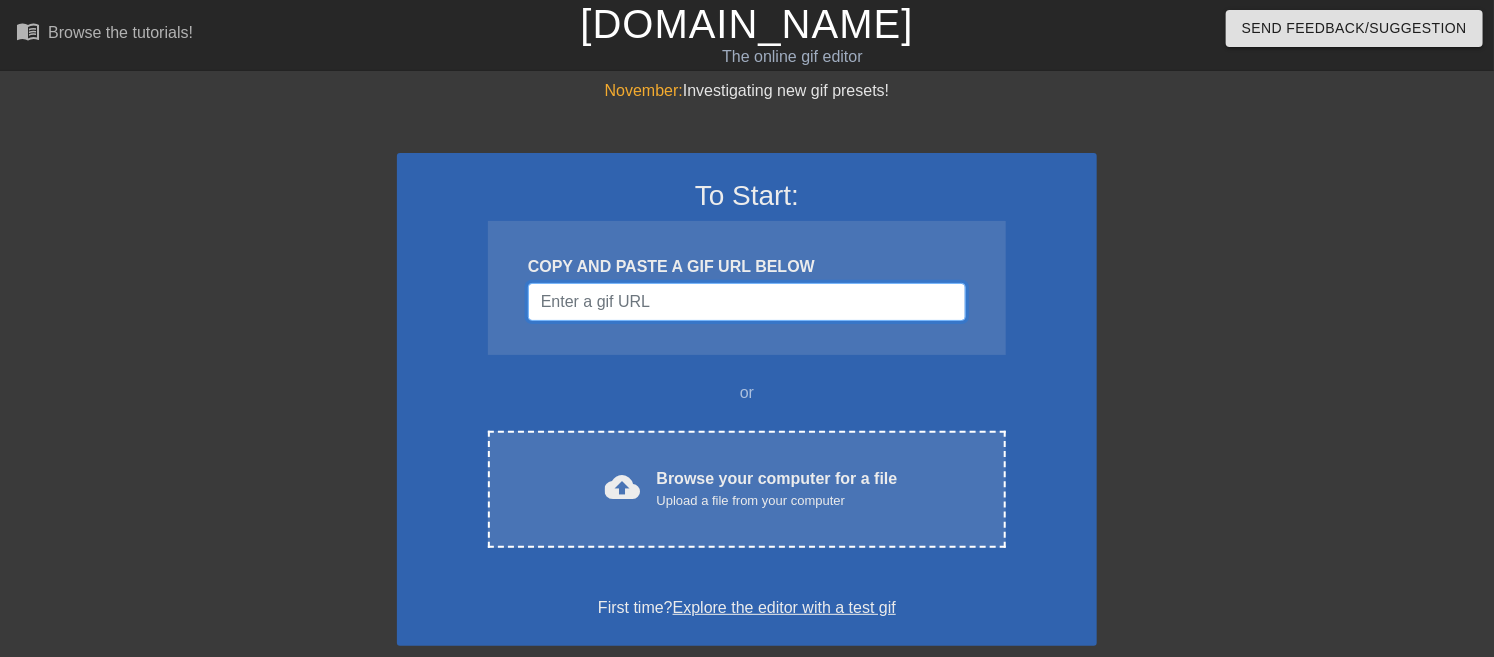 click at bounding box center (747, 302) 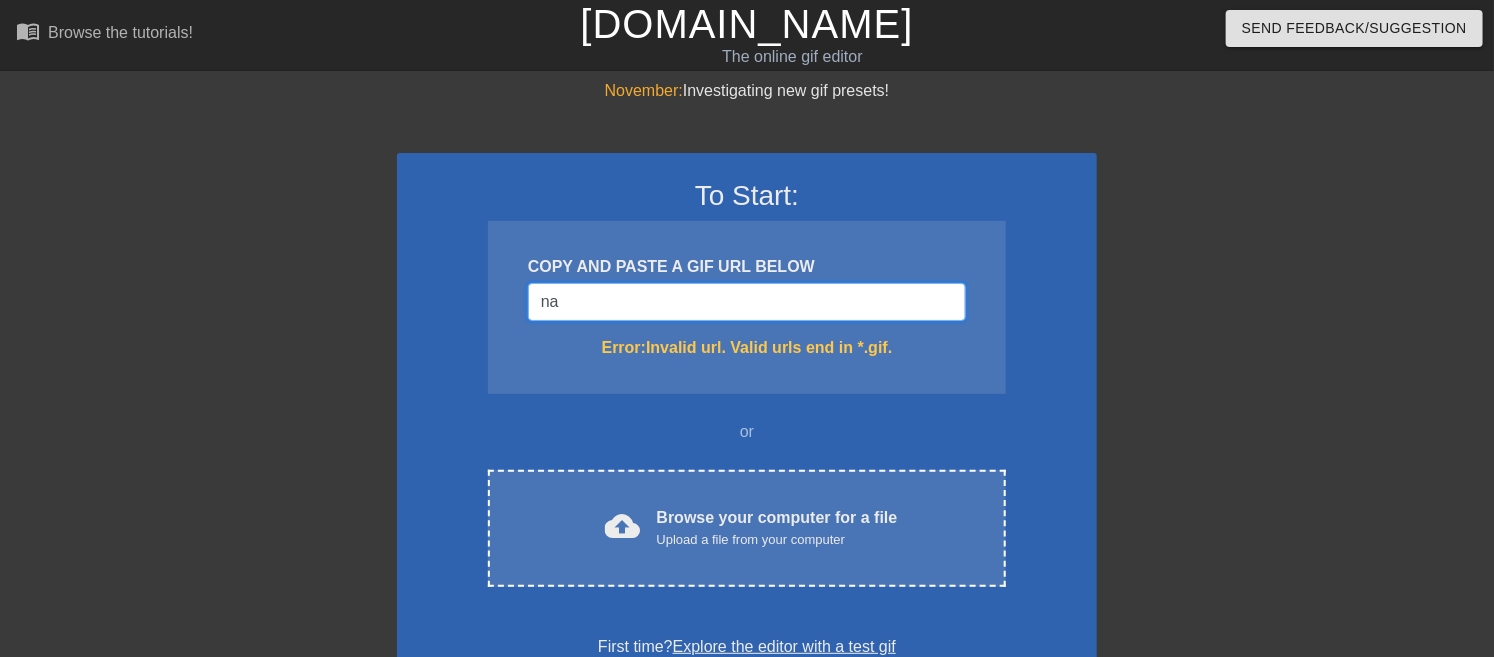 type on "n" 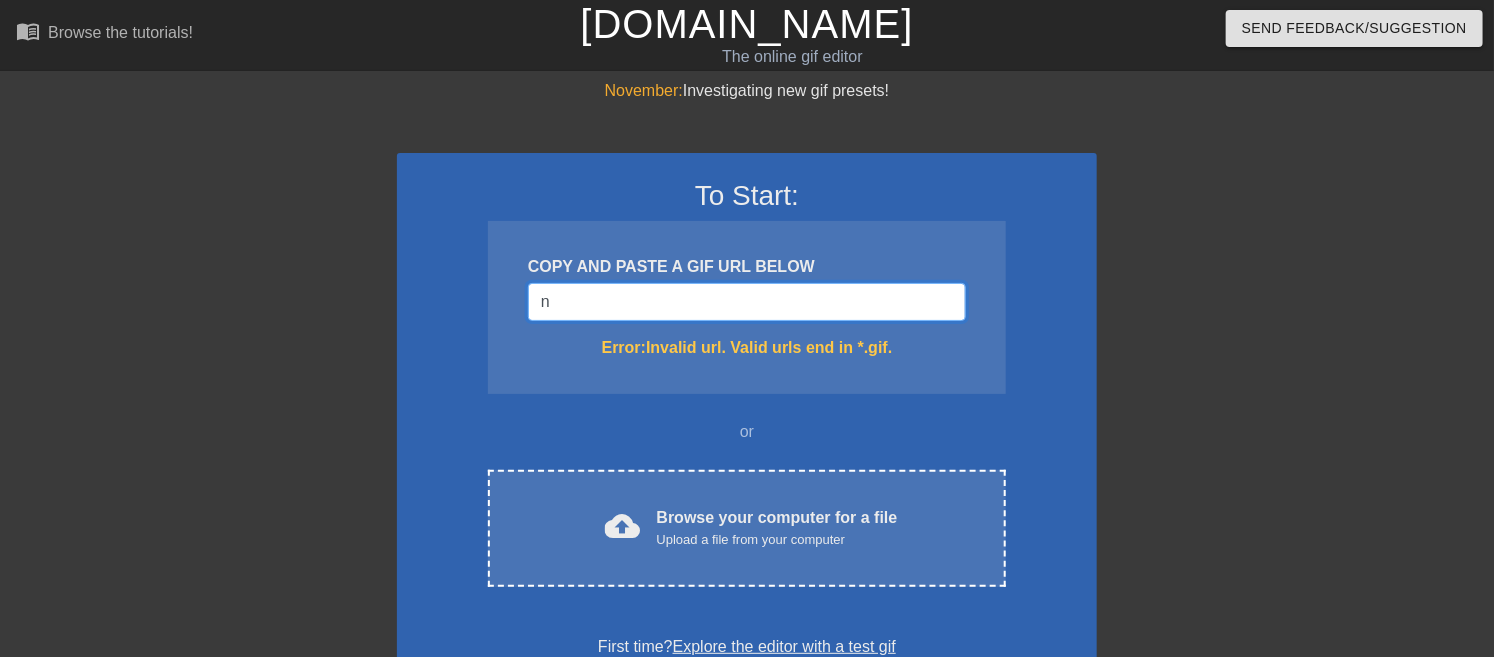 type 